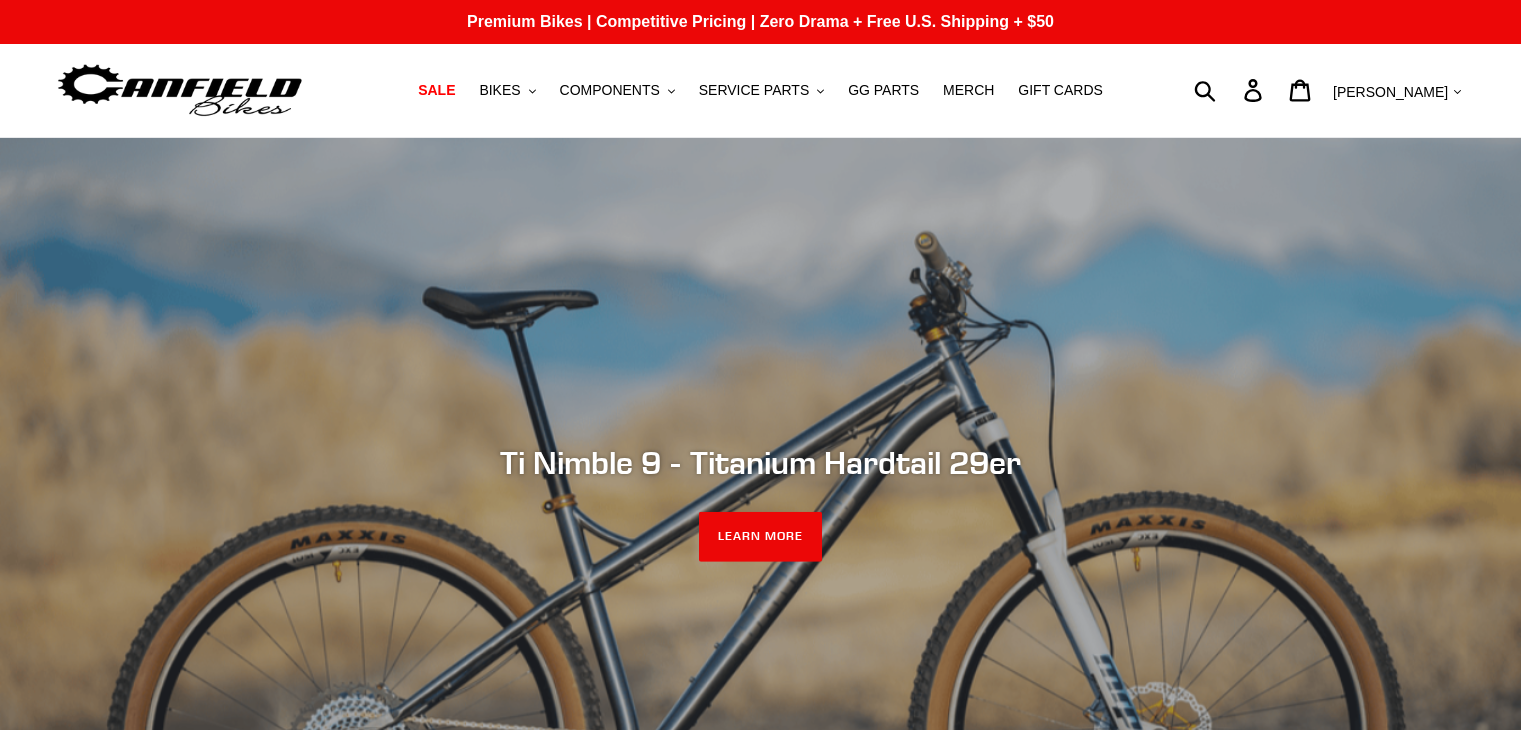 scroll, scrollTop: 0, scrollLeft: 0, axis: both 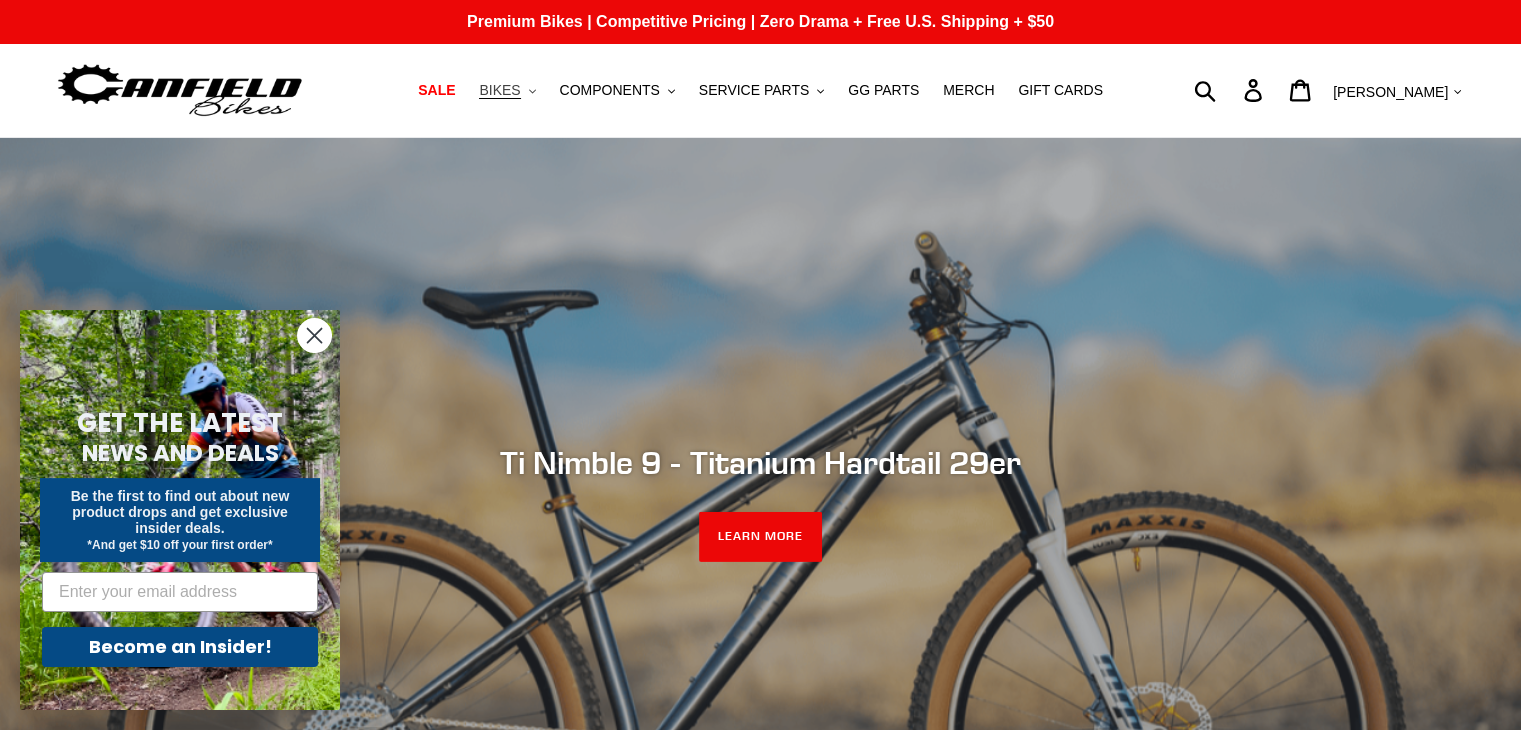 click on ".cls-1{fill:#231f20}" 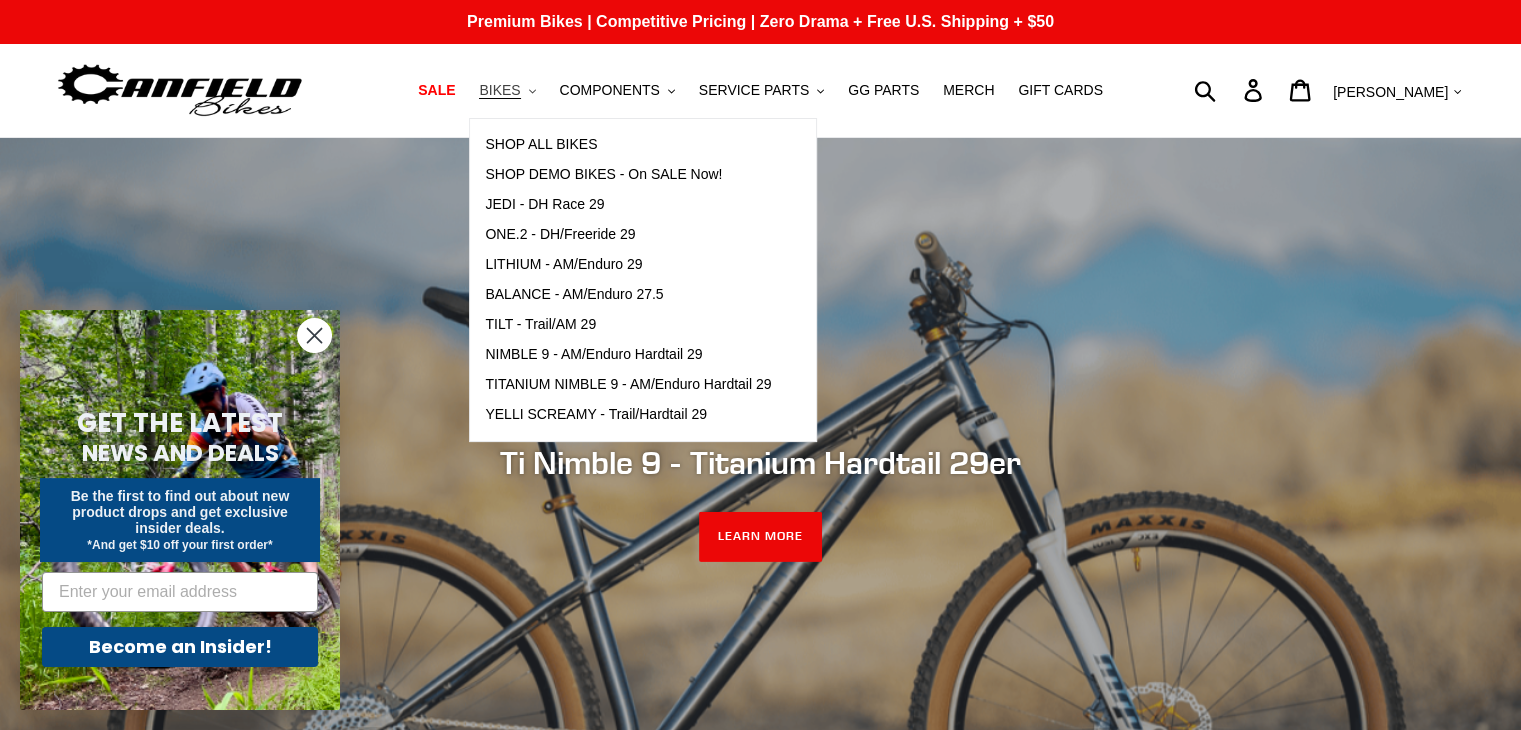 click on "BIKES" at bounding box center (499, 90) 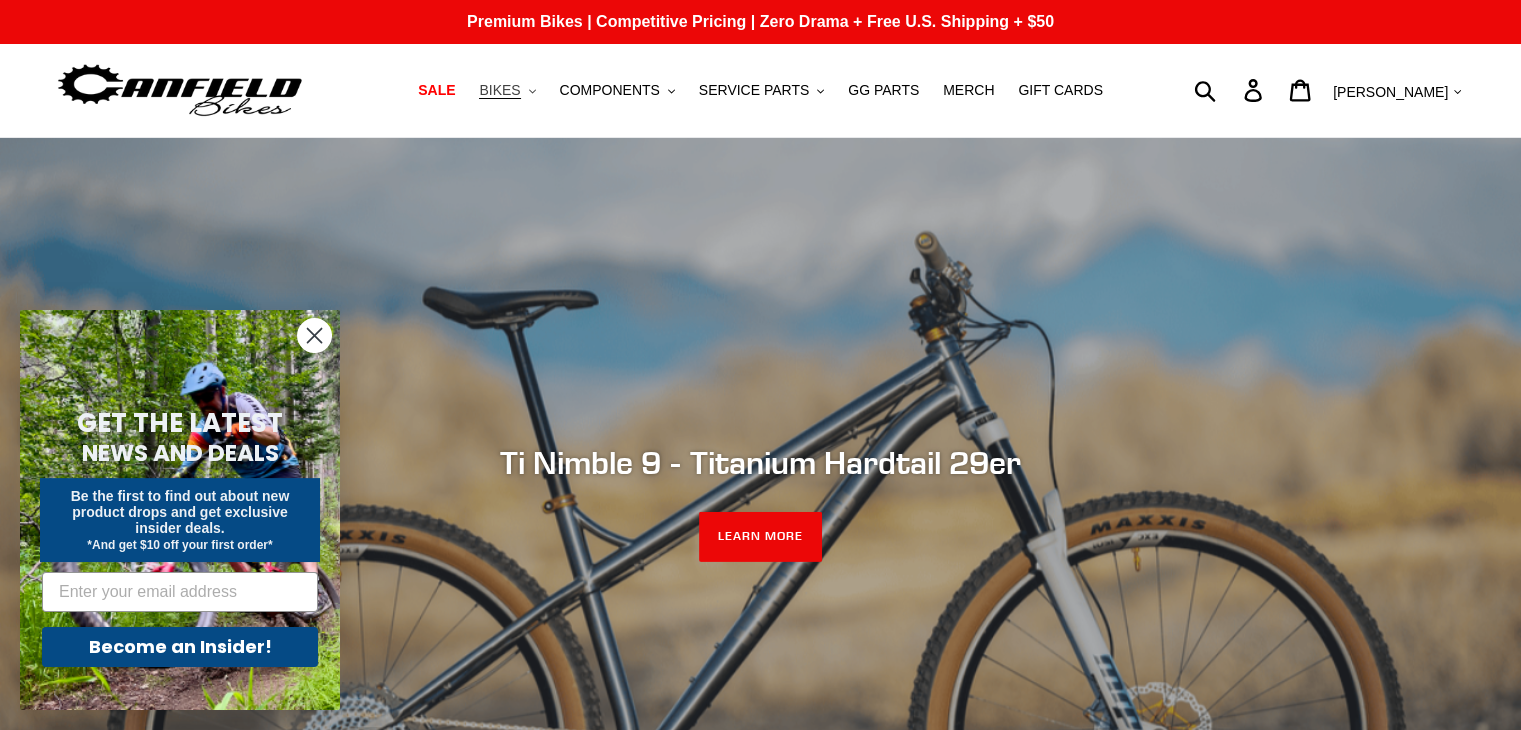 click on "BIKES" at bounding box center [499, 90] 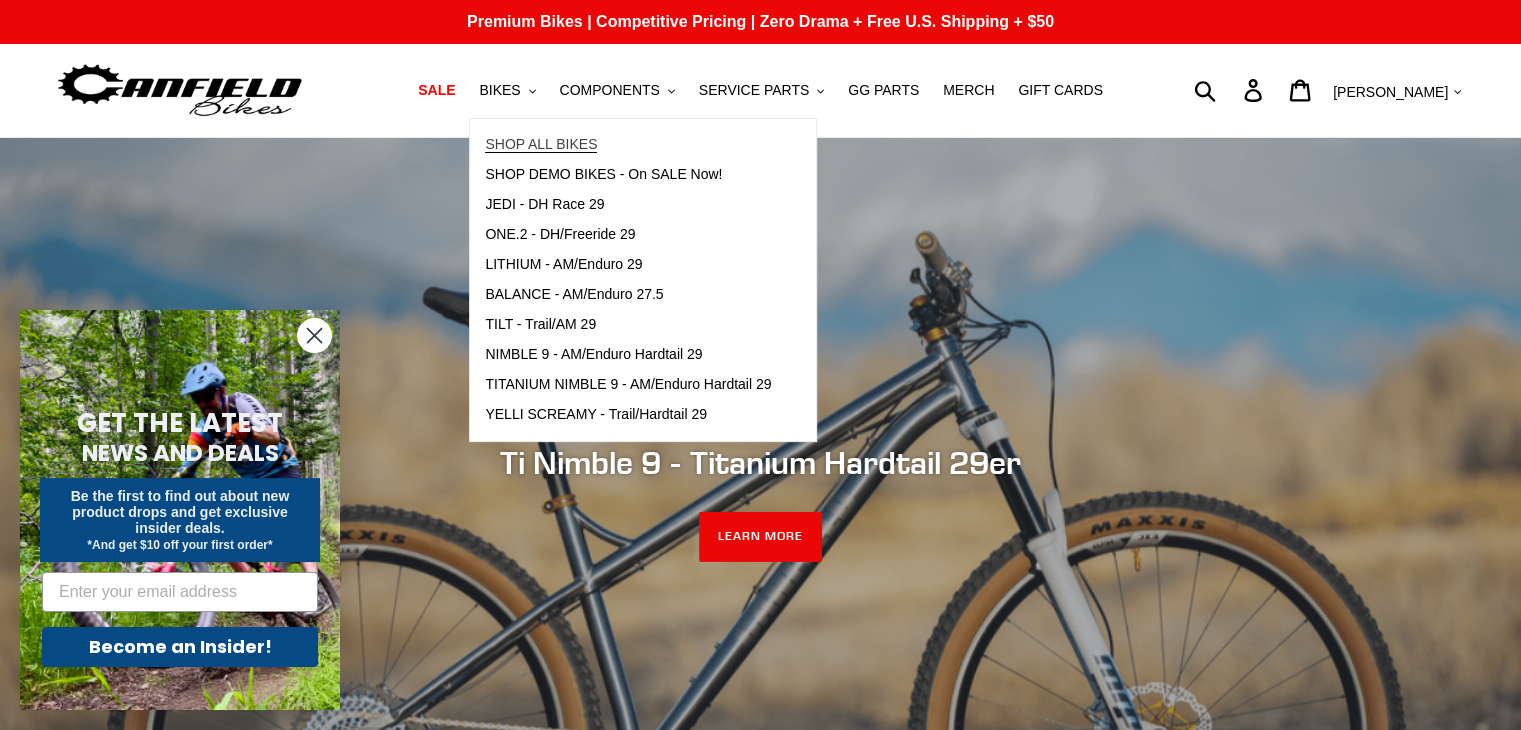 click on "SHOP ALL BIKES" at bounding box center (541, 144) 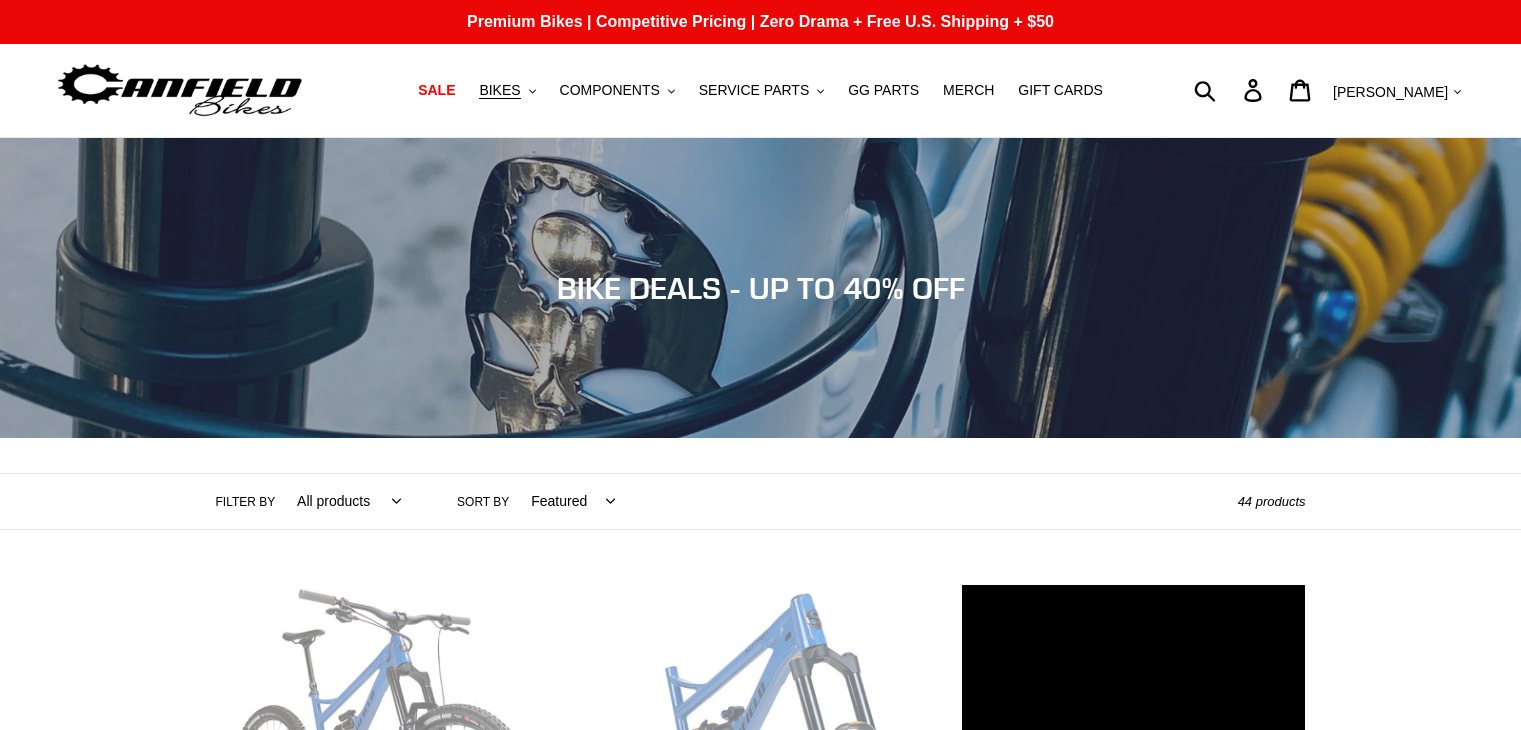 scroll, scrollTop: 0, scrollLeft: 0, axis: both 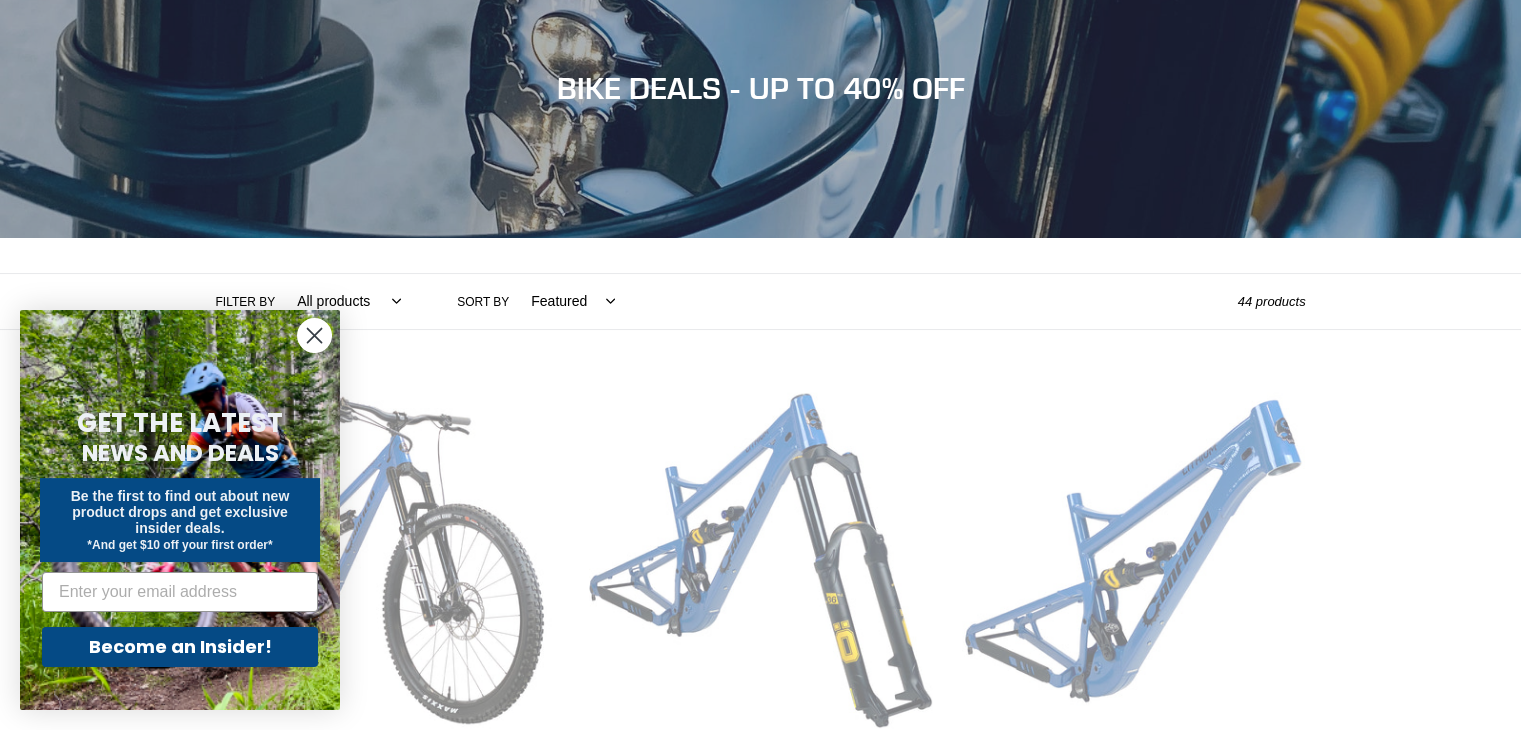 click 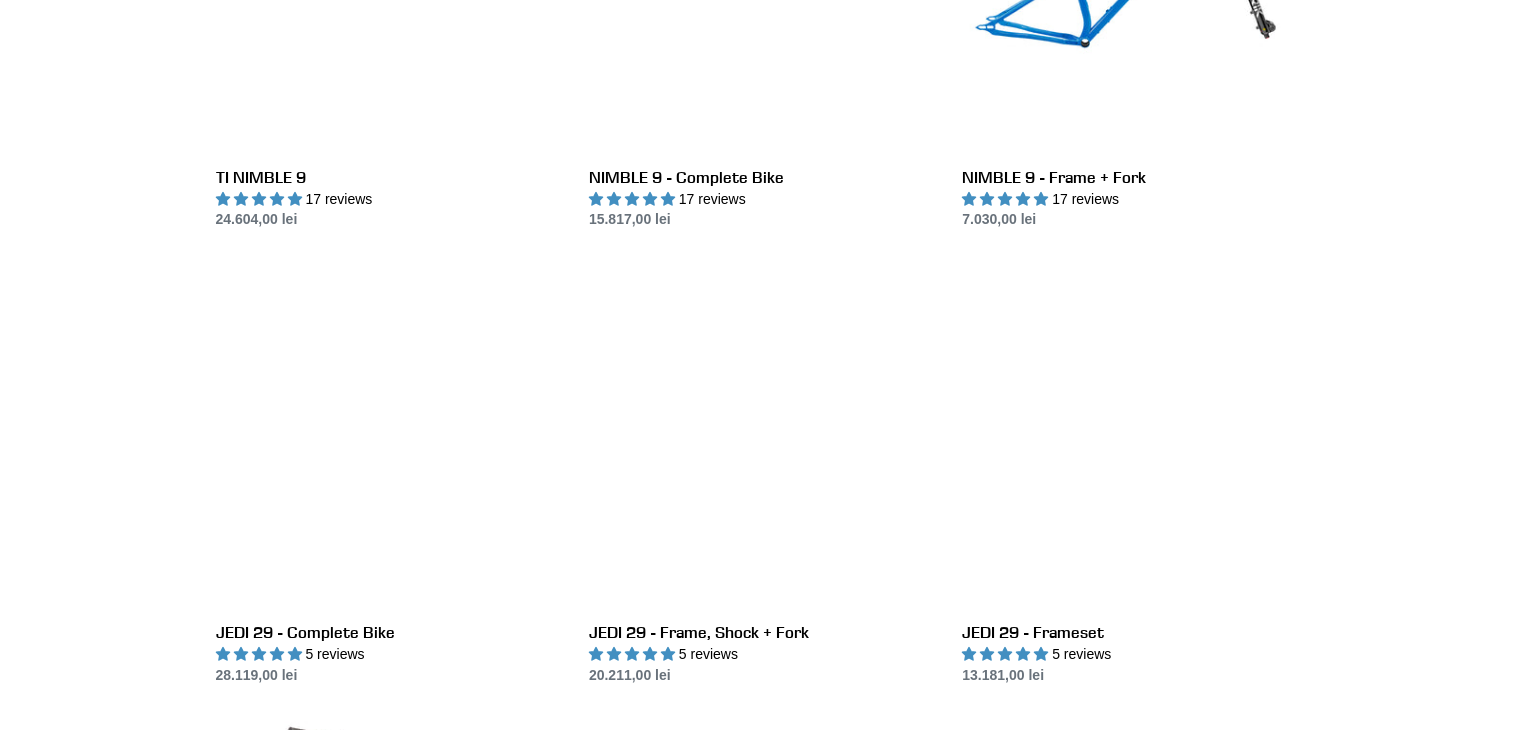 scroll, scrollTop: 2600, scrollLeft: 0, axis: vertical 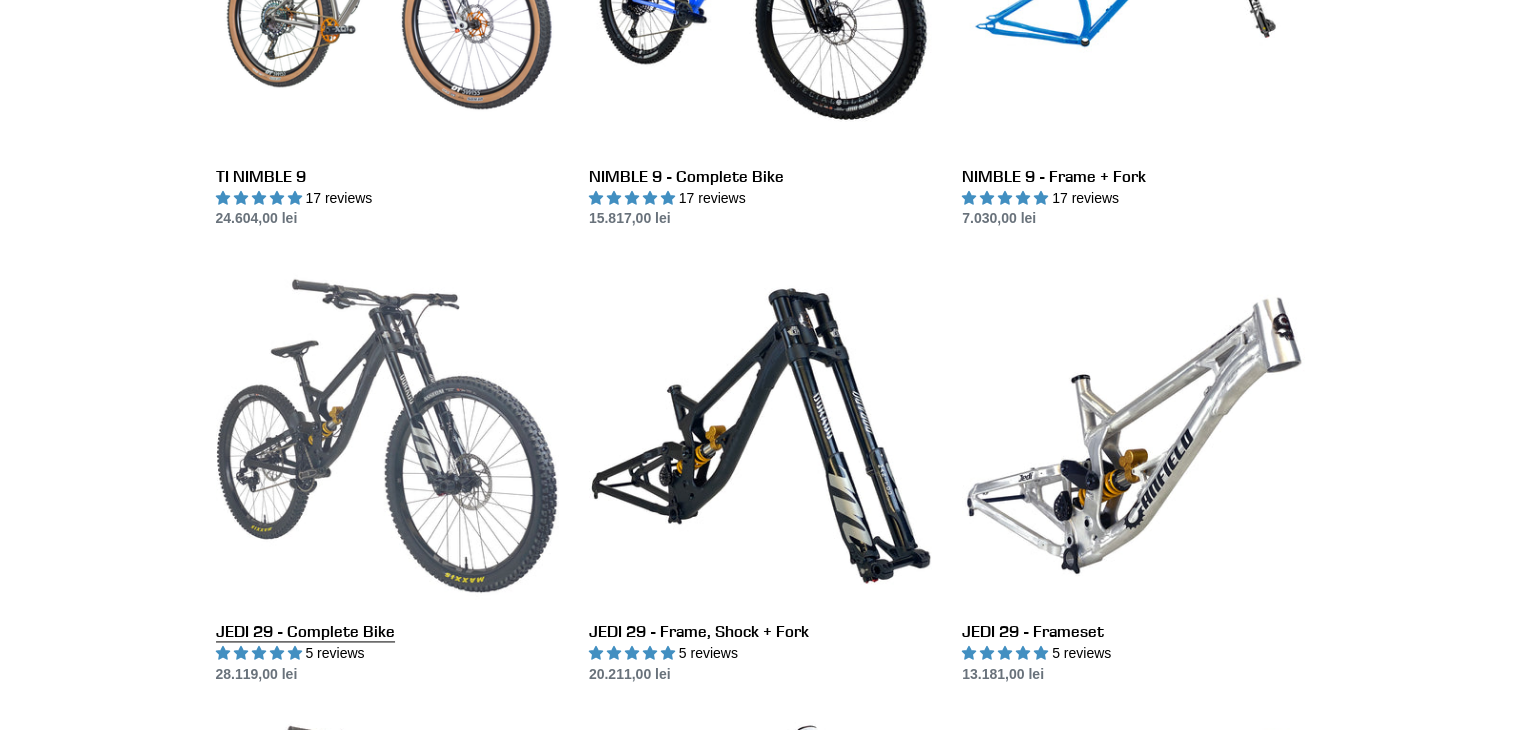 click on "JEDI 29 - Complete Bike" at bounding box center [387, 474] 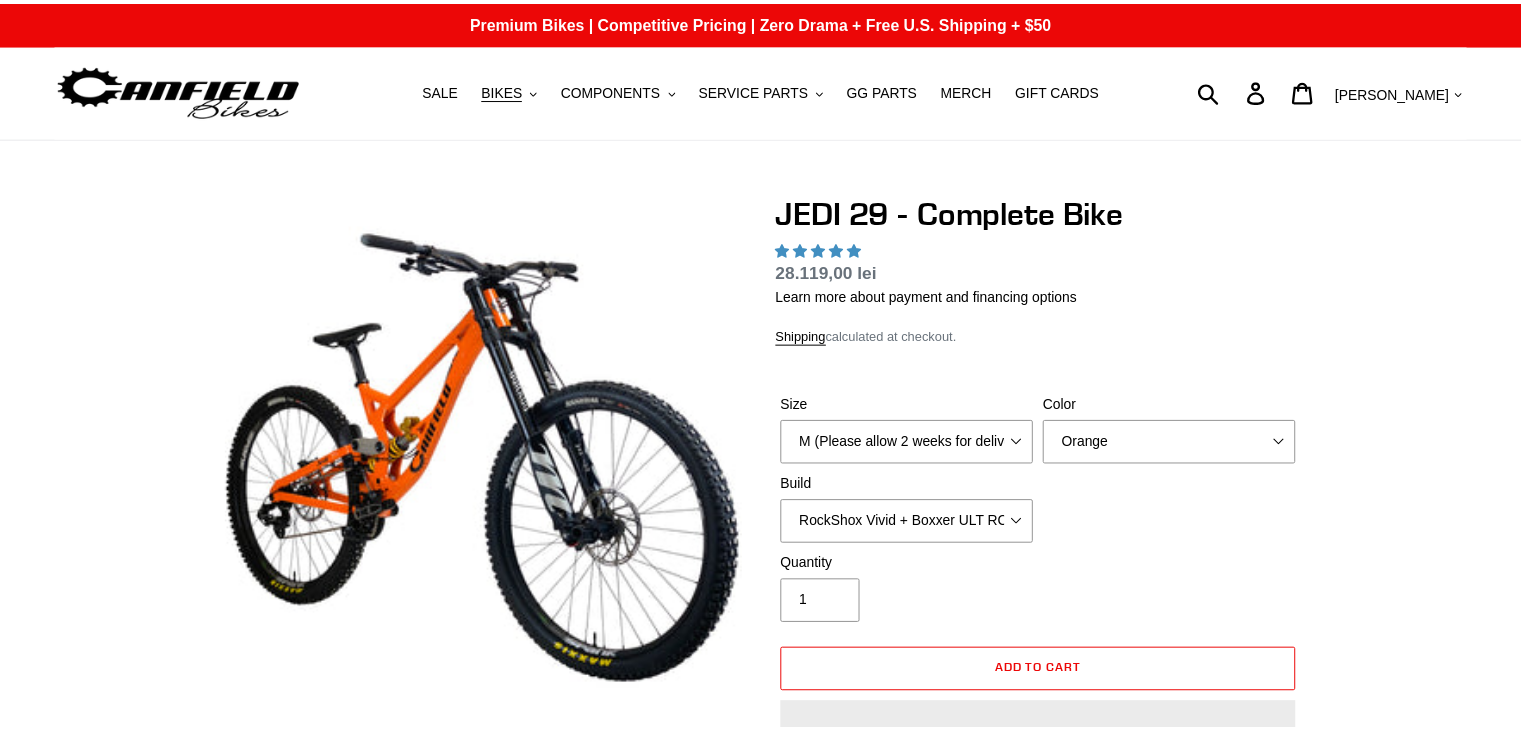 scroll, scrollTop: 0, scrollLeft: 0, axis: both 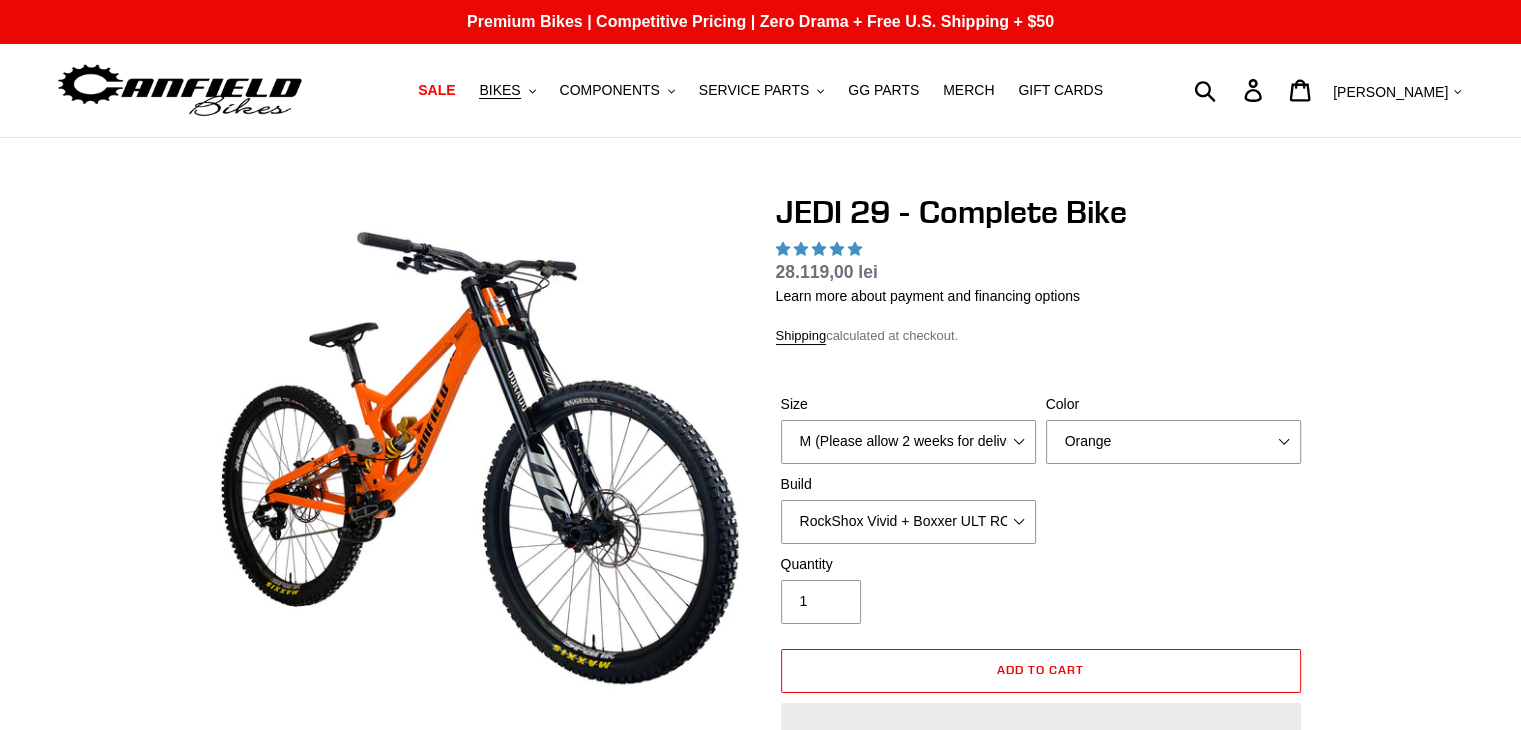 select on "highest-rating" 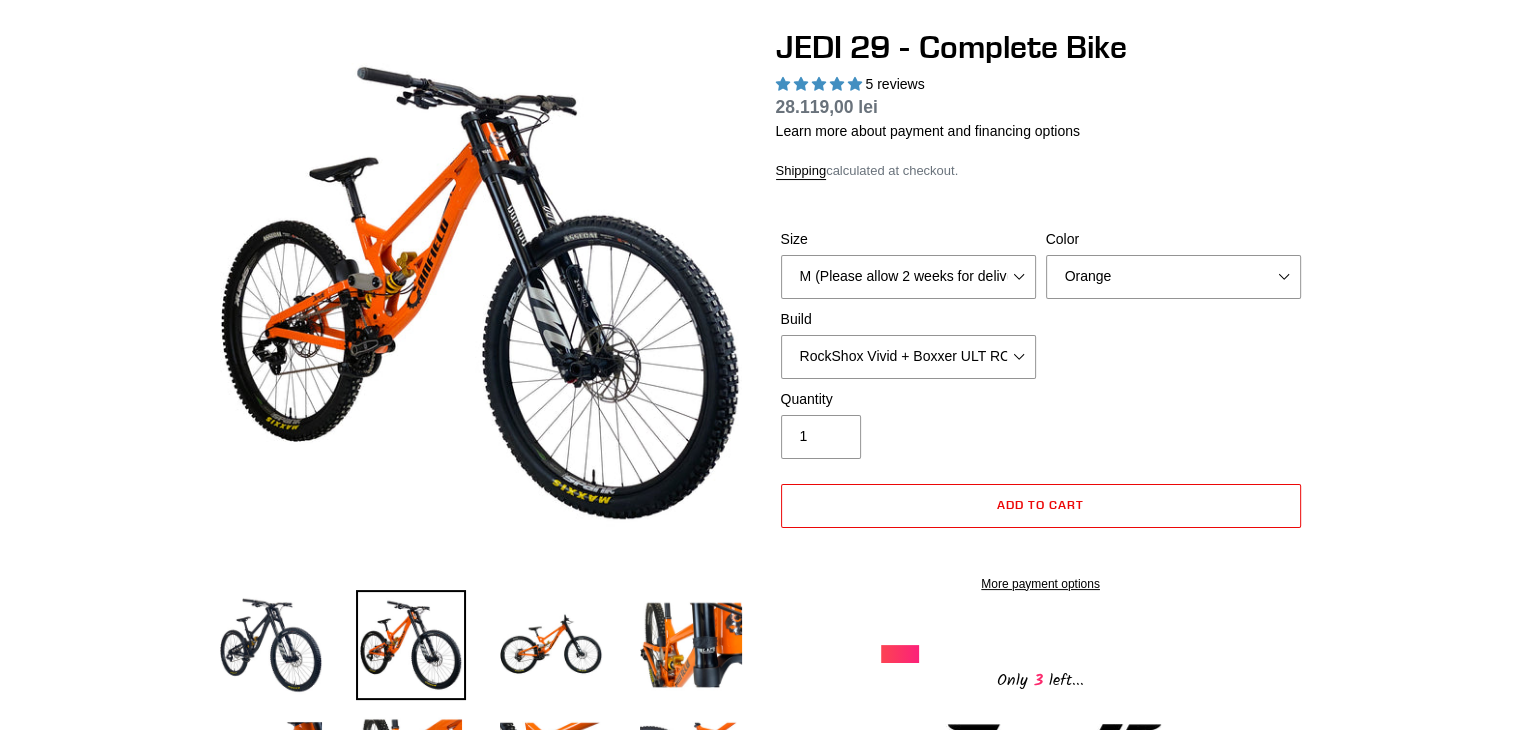 scroll, scrollTop: 200, scrollLeft: 0, axis: vertical 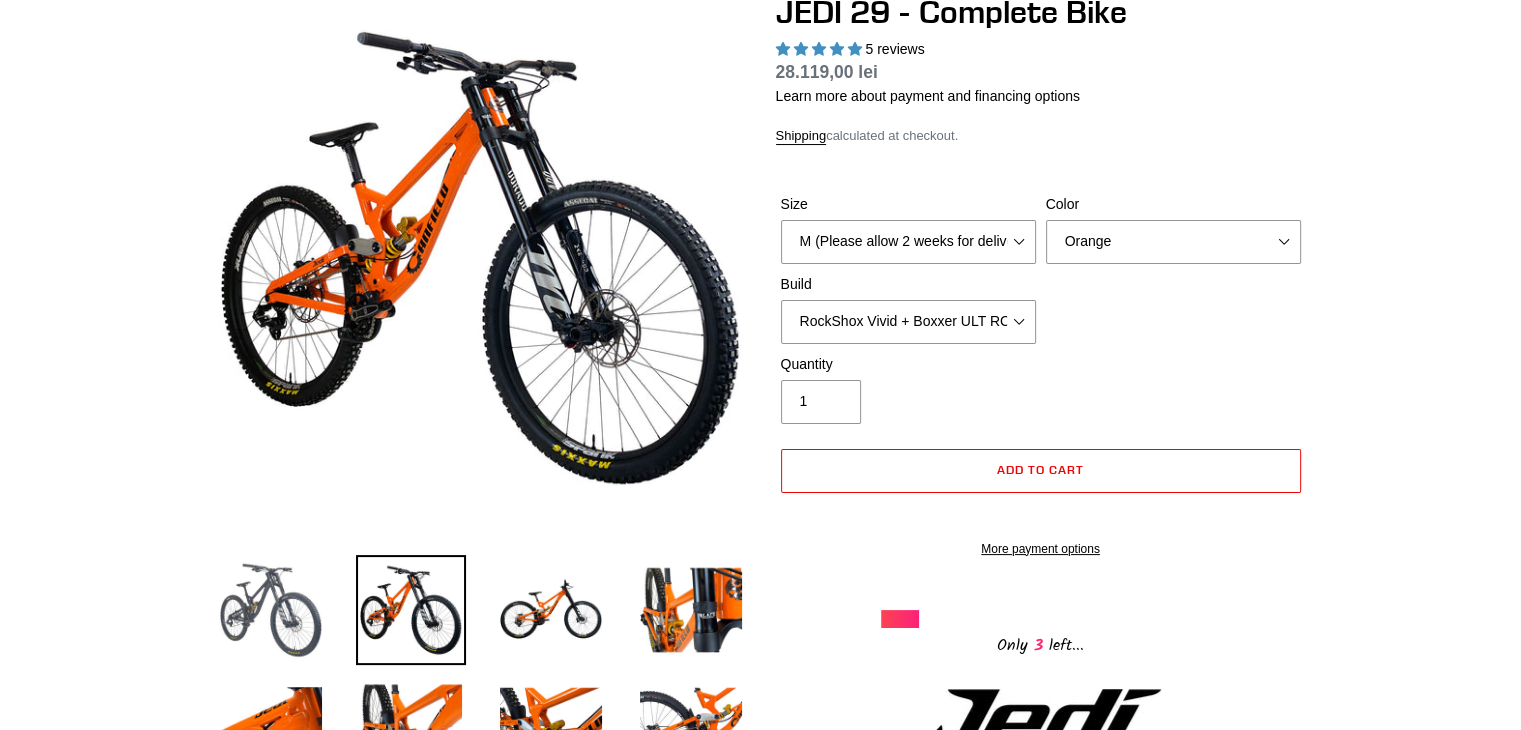 click at bounding box center (271, 610) 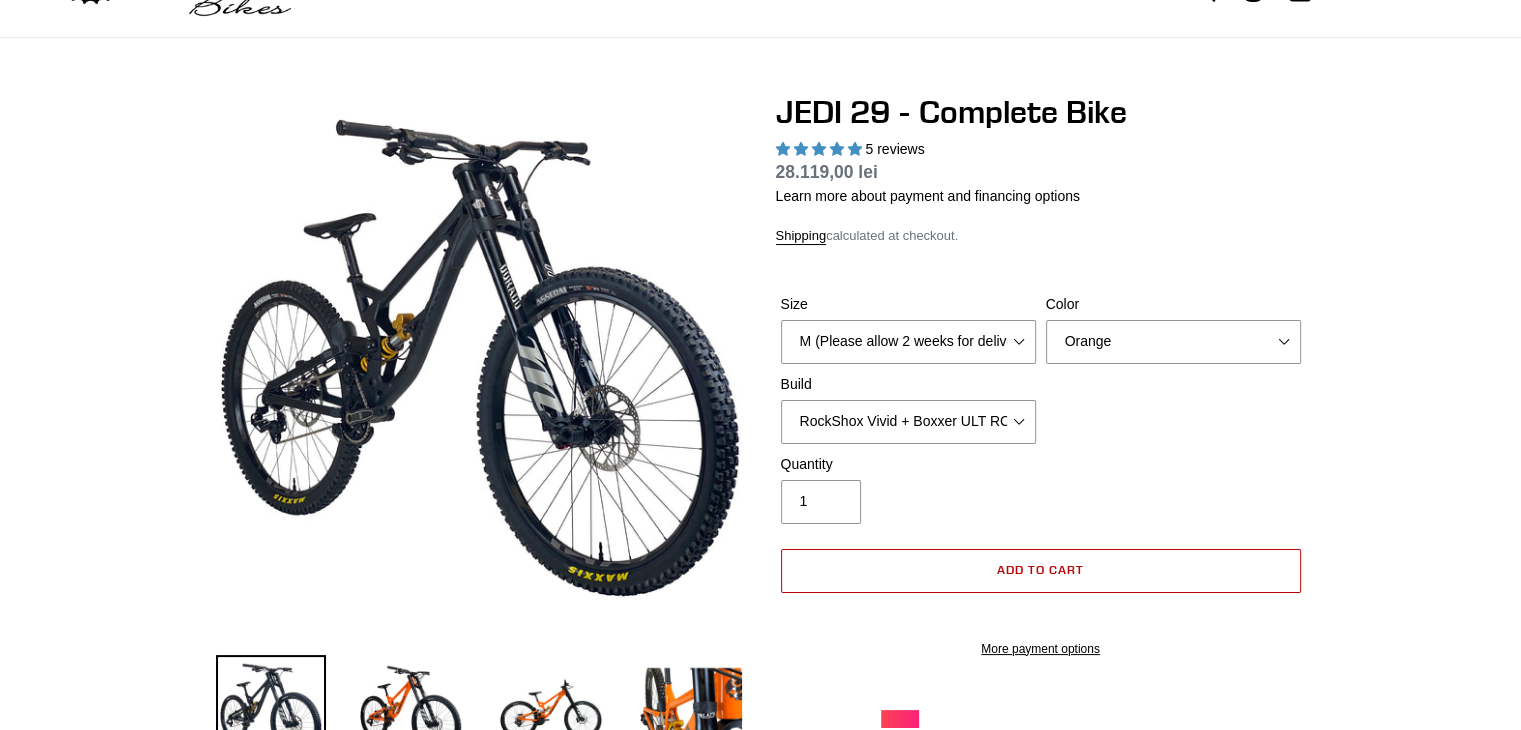 scroll, scrollTop: 100, scrollLeft: 0, axis: vertical 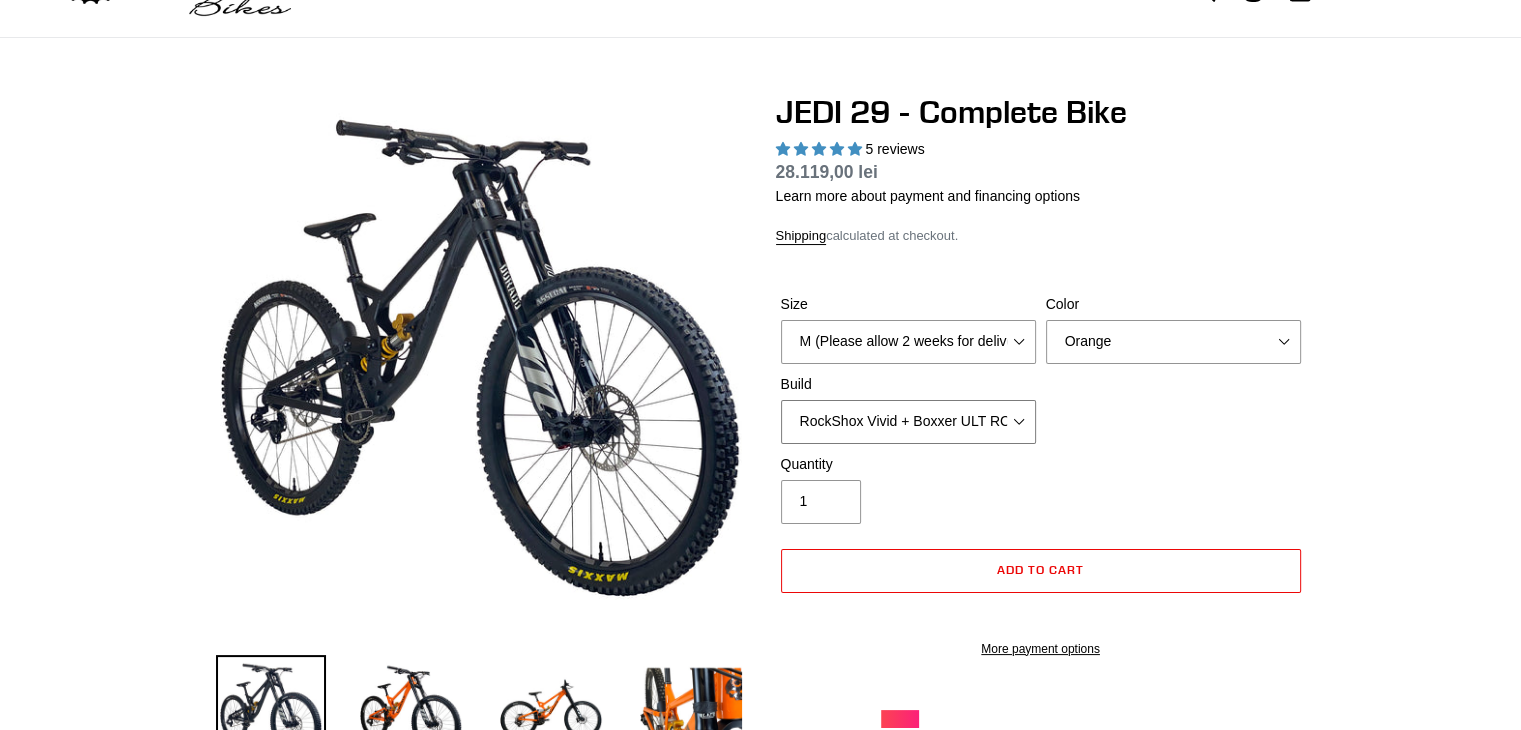 click on "RockShox Vivid + Boxxer ULT RC2 C3 200 + SRAM XO
RockShox Vivid + Boxxer ULT RC2 C3 200 + Shimano
Fox DHX2 + Fox 40 Float Grip 2 203 + SRAM XO
Fox DHX2 + Fox 40 Float Grip 2 203 + Shimano
EXT [PERSON_NAME] V3 + EXT Vaia 200 + SRAM XO
EXT [PERSON_NAME] V3 + EXT Vaia 200 + Shimano" at bounding box center (908, 422) 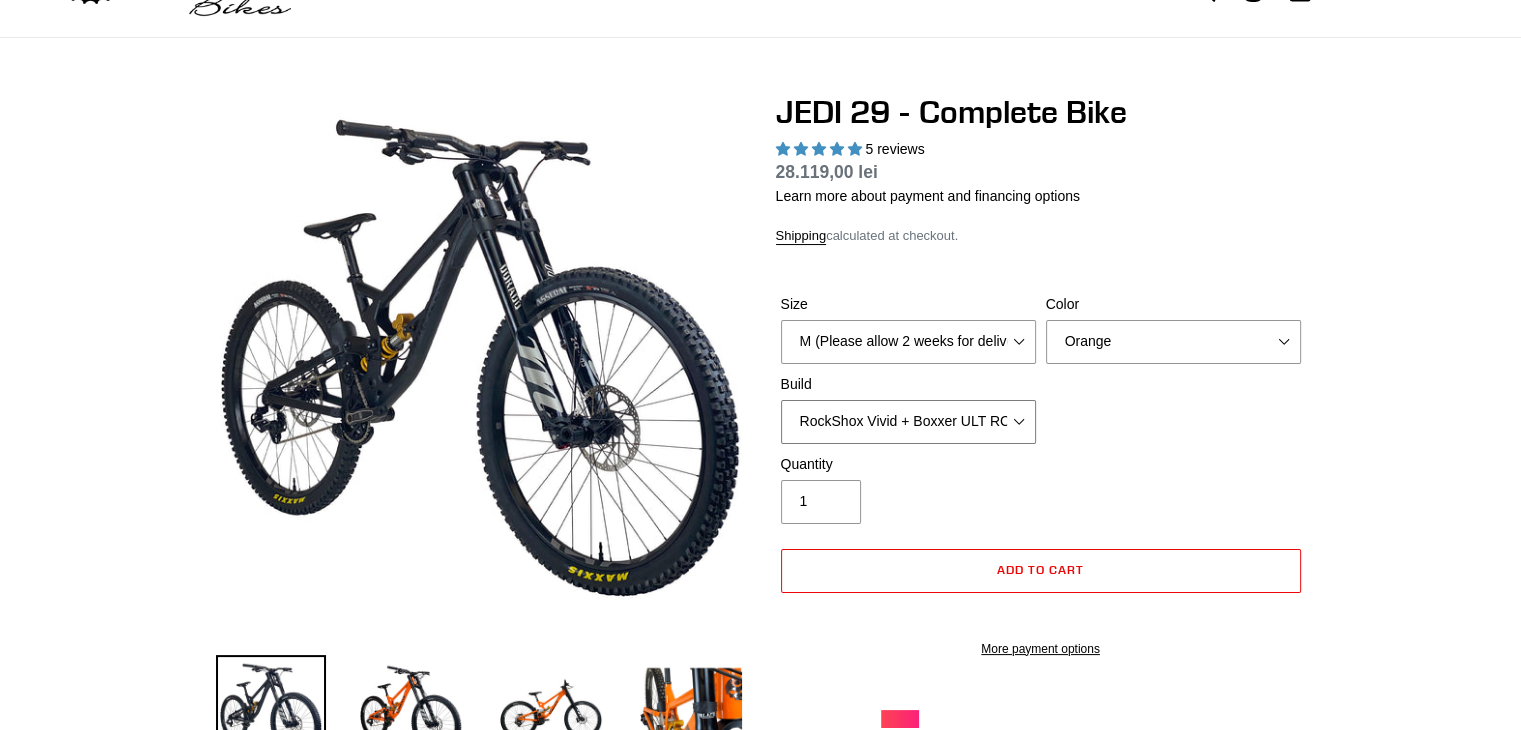 click on "RockShox Vivid + Boxxer ULT RC2 C3 200 + SRAM XO
RockShox Vivid + Boxxer ULT RC2 C3 200 + Shimano
Fox DHX2 + Fox 40 Float Grip 2 203 + SRAM XO
Fox DHX2 + Fox 40 Float Grip 2 203 + Shimano
EXT [PERSON_NAME] V3 + EXT Vaia 200 + SRAM XO
EXT [PERSON_NAME] V3 + EXT Vaia 200 + Shimano" at bounding box center [908, 422] 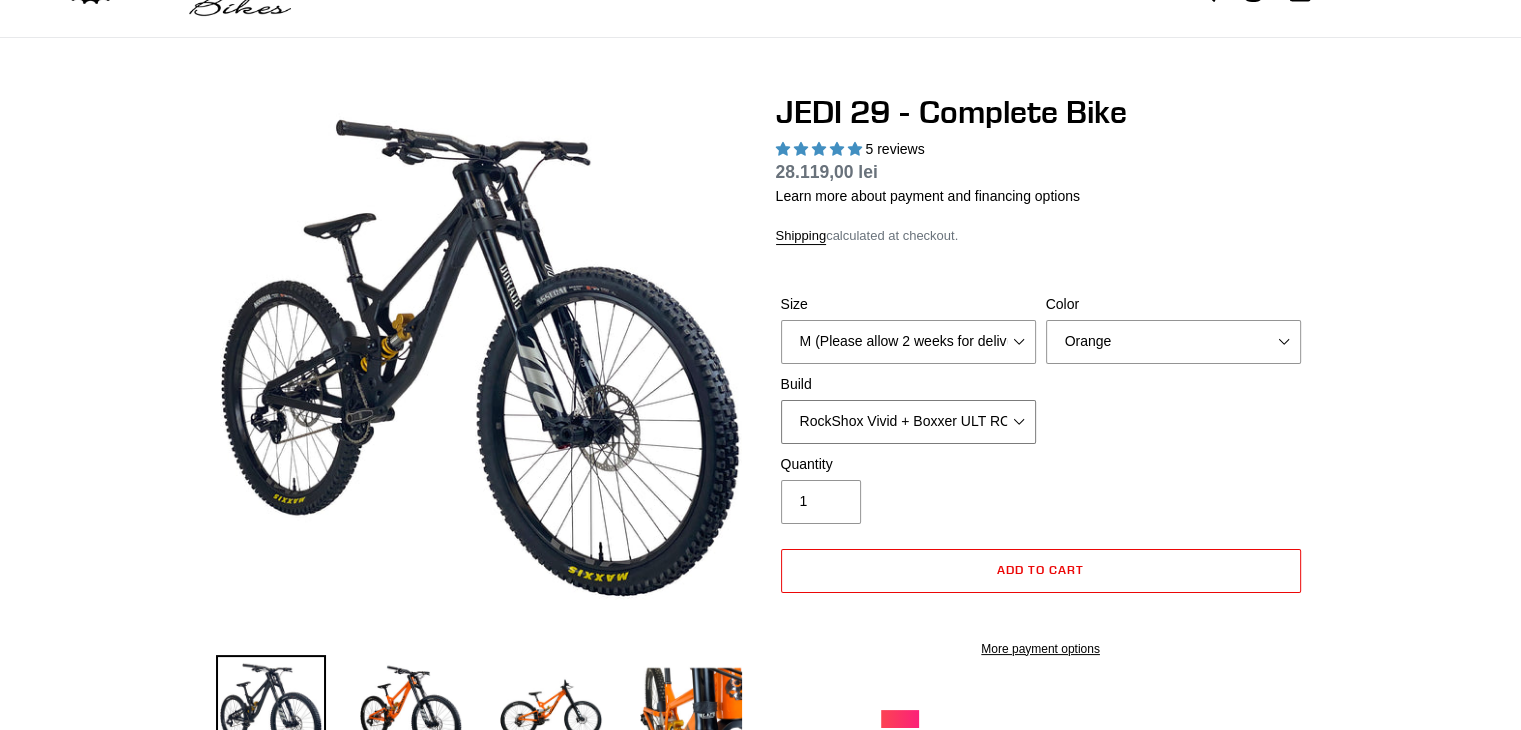 click on "RockShox Vivid + Boxxer ULT RC2 C3 200 + SRAM XO
RockShox Vivid + Boxxer ULT RC2 C3 200 + Shimano
Fox DHX2 + Fox 40 Float Grip 2 203 + SRAM XO
Fox DHX2 + Fox 40 Float Grip 2 203 + Shimano
EXT eStoria LOK V3 + EXT Vaia 200 + SRAM XO
EXT eStoria LOK V3 + EXT Vaia 200 + Shimano" at bounding box center [908, 422] 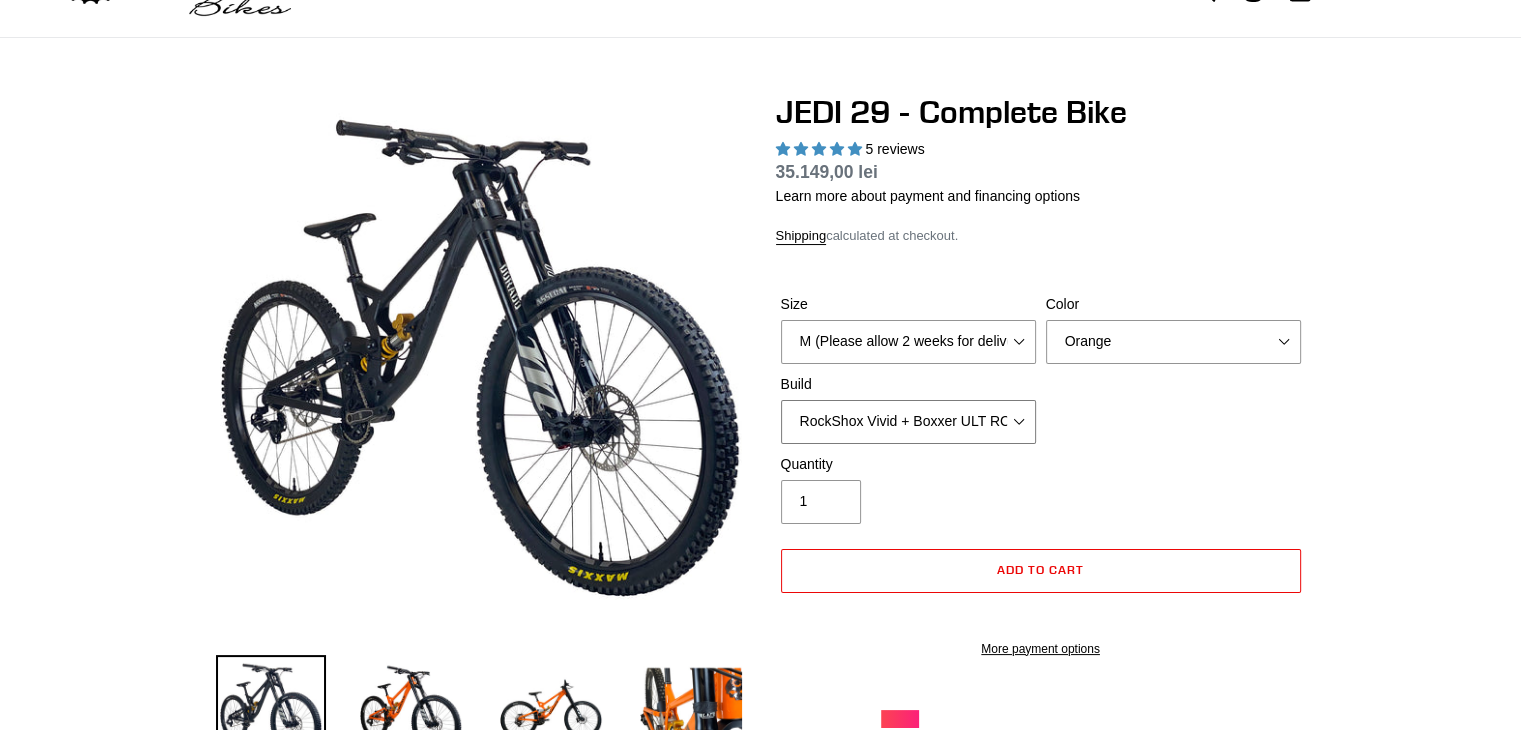 click on "RockShox Vivid + Boxxer ULT RC2 C3 200 + SRAM XO
RockShox Vivid + Boxxer ULT RC2 C3 200 + Shimano
Fox DHX2 + Fox 40 Float Grip 2 203 + SRAM XO
Fox DHX2 + Fox 40 Float Grip 2 203 + Shimano
EXT eStoria LOK V3 + EXT Vaia 200 + SRAM XO
EXT eStoria LOK V3 + EXT Vaia 200 + Shimano" at bounding box center (908, 422) 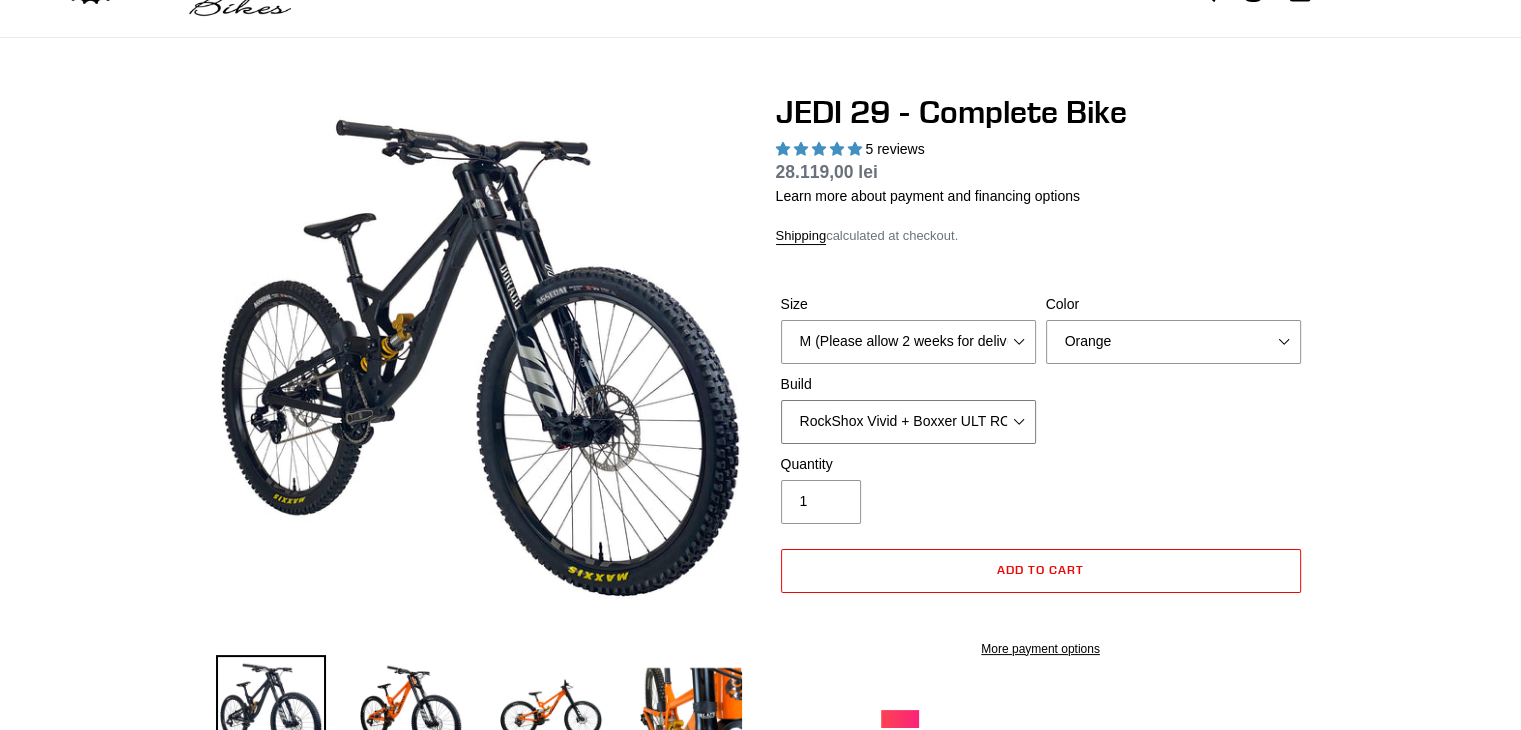 click on "RockShox Vivid + Boxxer ULT RC2 C3 200 + SRAM XO
RockShox Vivid + Boxxer ULT RC2 C3 200 + Shimano
Fox DHX2 + Fox 40 Float Grip 2 203 + SRAM XO
Fox DHX2 + Fox 40 Float Grip 2 203 + Shimano
EXT eStoria LOK V3 + EXT Vaia 200 + SRAM XO
EXT eStoria LOK V3 + EXT Vaia 200 + Shimano" at bounding box center [908, 422] 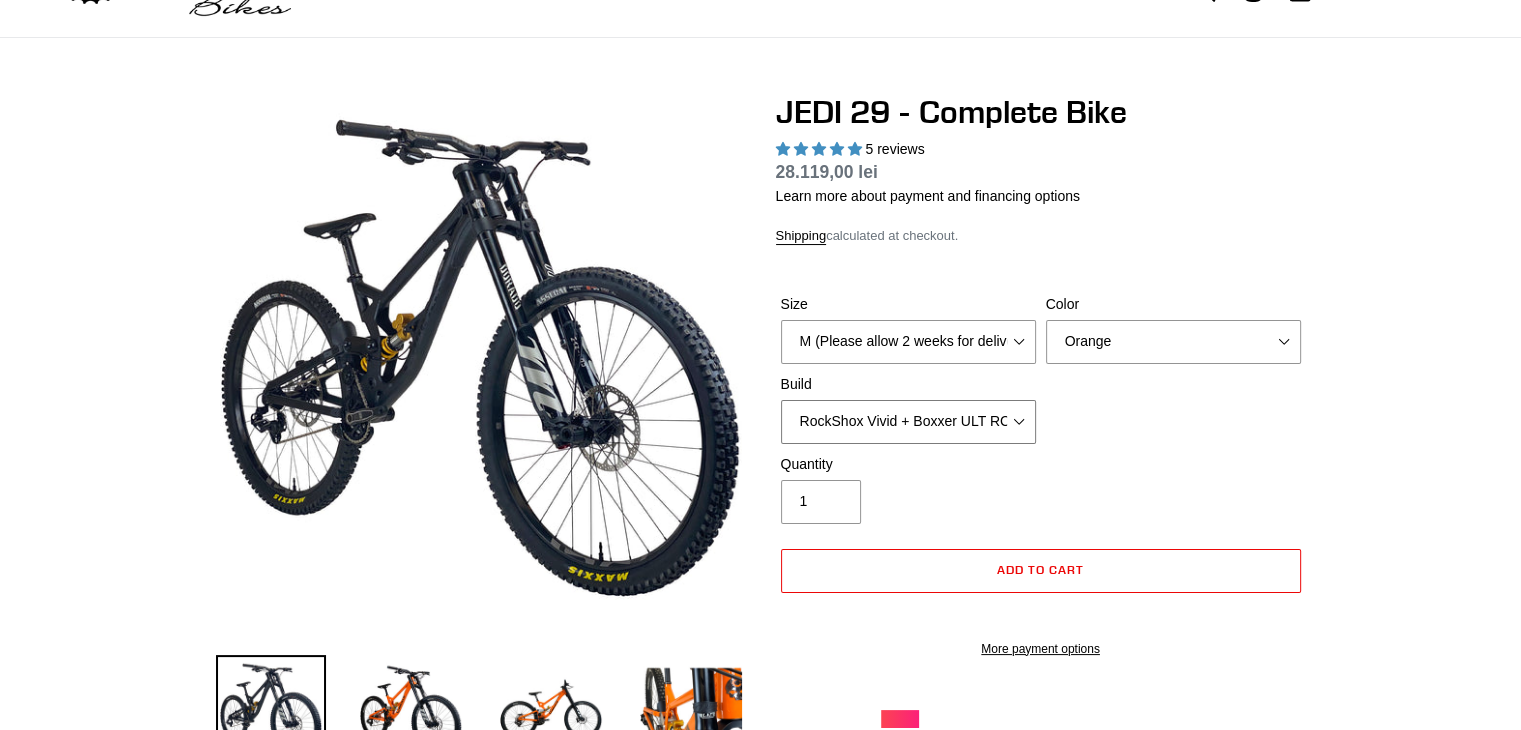 click on "RockShox Vivid + Boxxer ULT RC2 C3 200 + SRAM XO
RockShox Vivid + Boxxer ULT RC2 C3 200 + Shimano
Fox DHX2 + Fox 40 Float Grip 2 203 + SRAM XO
Fox DHX2 + Fox 40 Float Grip 2 203 + Shimano
EXT eStoria LOK V3 + EXT Vaia 200 + SRAM XO
EXT eStoria LOK V3 + EXT Vaia 200 + Shimano" at bounding box center [908, 422] 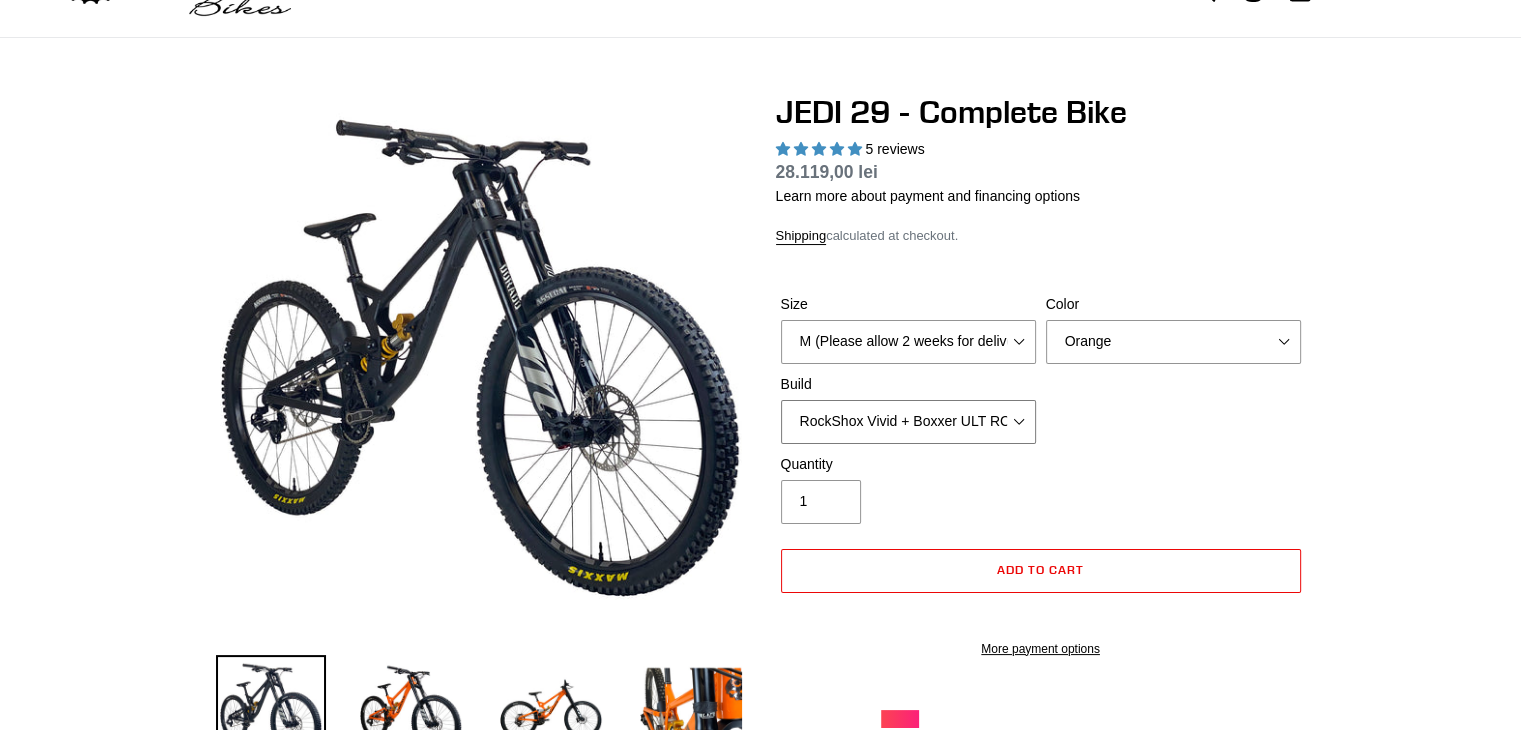 click on "RockShox Vivid + Boxxer ULT RC2 C3 200 + SRAM XO
RockShox Vivid + Boxxer ULT RC2 C3 200 + Shimano
Fox DHX2 + Fox 40 Float Grip 2 203 + SRAM XO
Fox DHX2 + Fox 40 Float Grip 2 203 + Shimano
EXT eStoria LOK V3 + EXT Vaia 200 + SRAM XO
EXT eStoria LOK V3 + EXT Vaia 200 + Shimano" at bounding box center (908, 422) 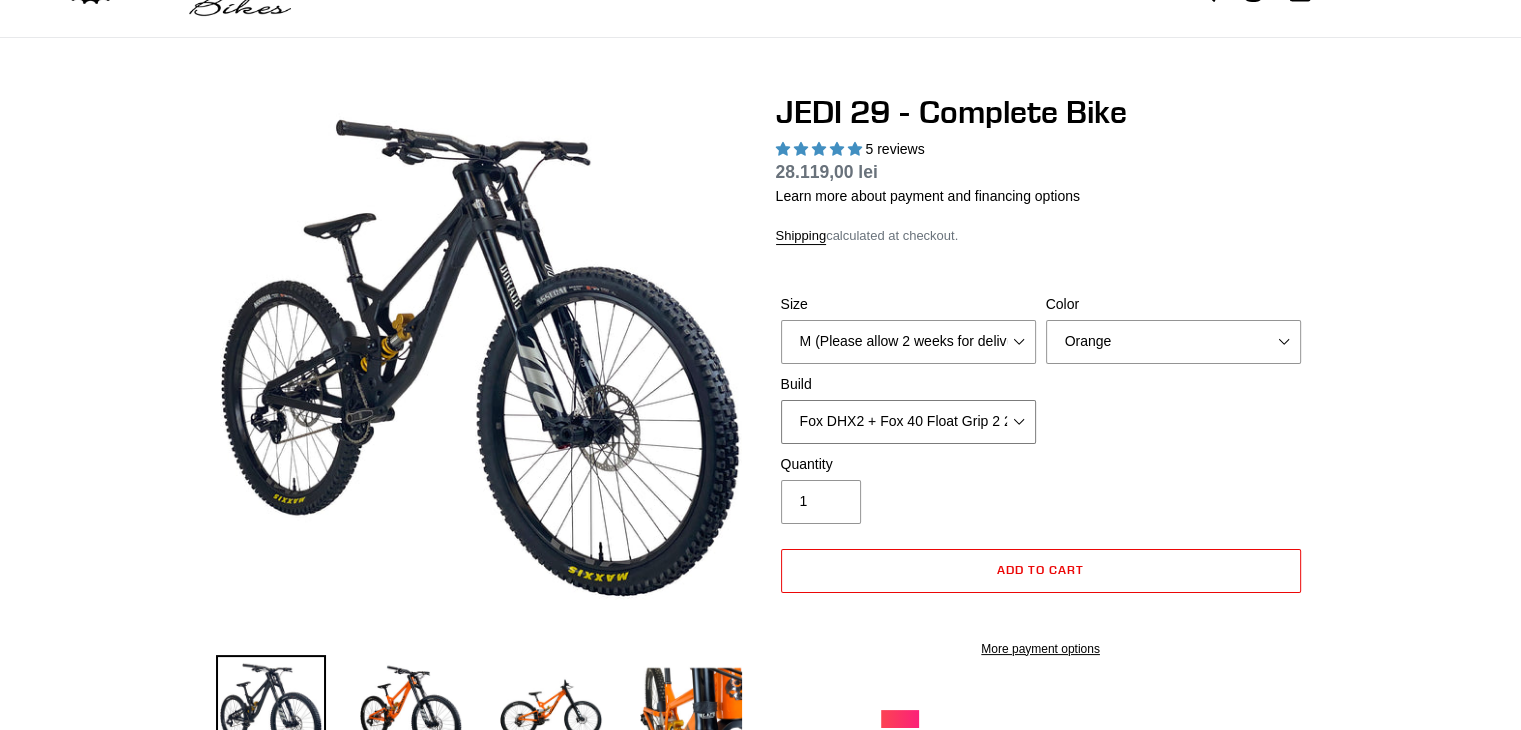 click on "RockShox Vivid + Boxxer ULT RC2 C3 200 + SRAM XO
RockShox Vivid + Boxxer ULT RC2 C3 200 + Shimano
Fox DHX2 + Fox 40 Float Grip 2 203 + SRAM XO
Fox DHX2 + Fox 40 Float Grip 2 203 + Shimano
EXT eStoria LOK V3 + EXT Vaia 200 + SRAM XO
EXT eStoria LOK V3 + EXT Vaia 200 + Shimano" at bounding box center (908, 422) 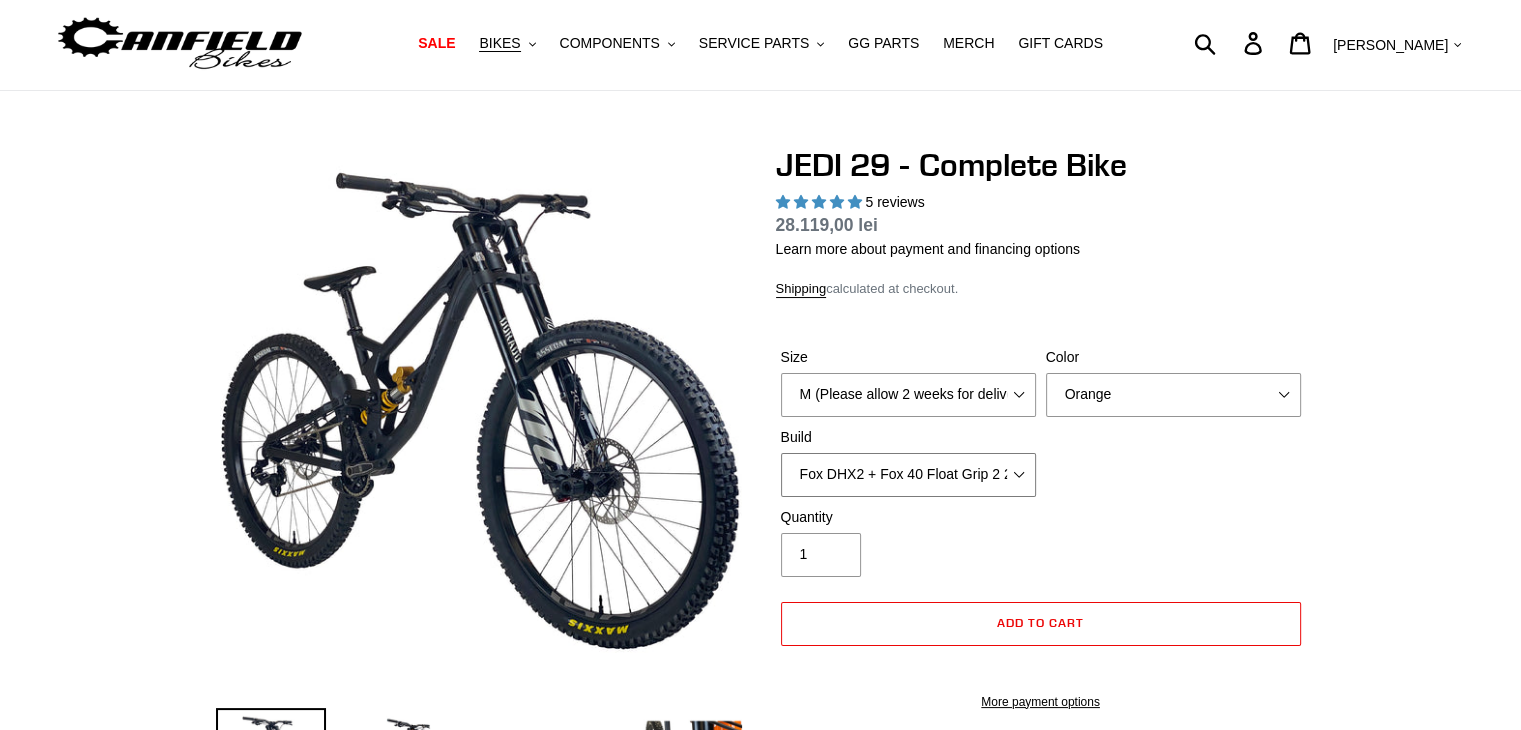 scroll, scrollTop: 0, scrollLeft: 0, axis: both 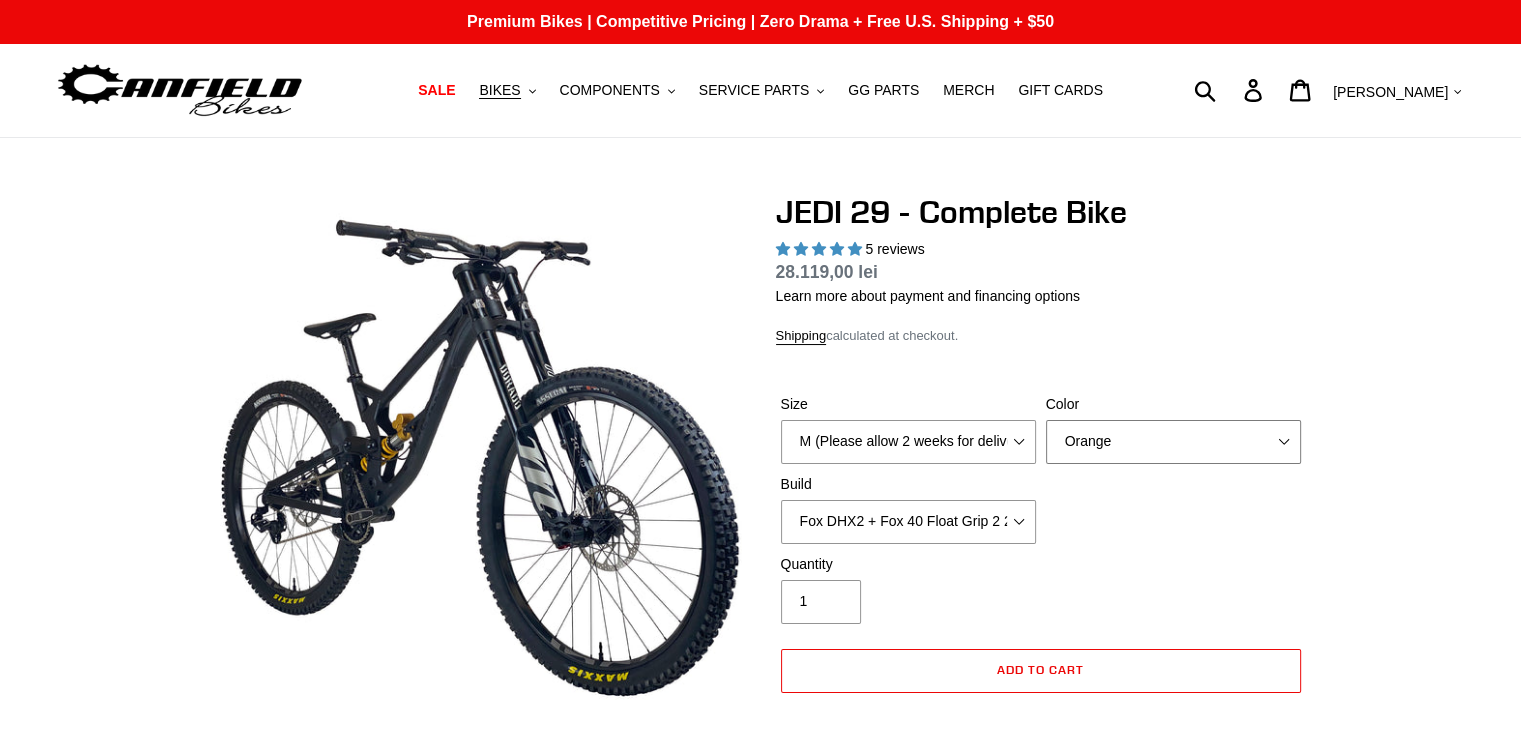 click on "Orange
Stealth Black
Raw" at bounding box center (1173, 442) 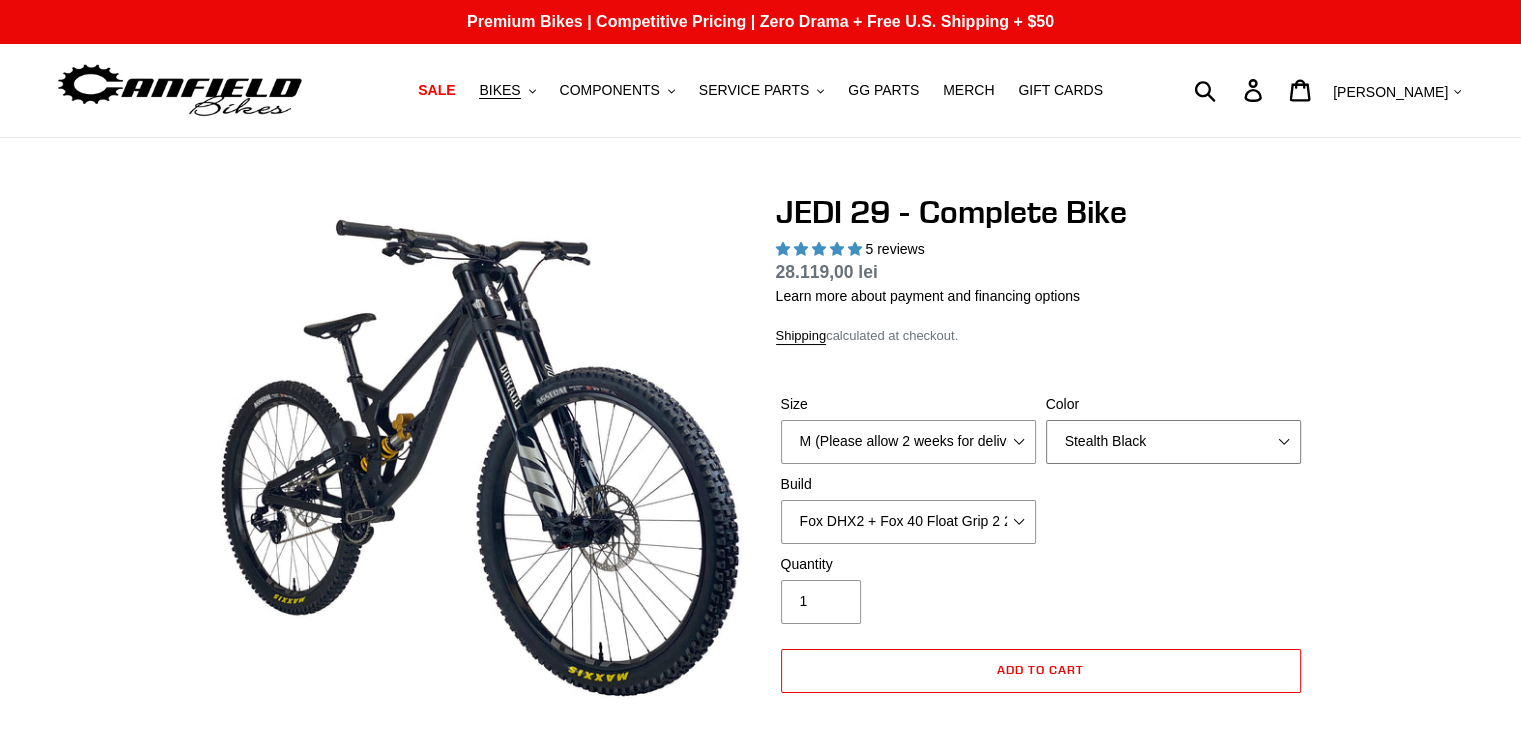 click on "Orange
Stealth Black
Raw" at bounding box center [1173, 442] 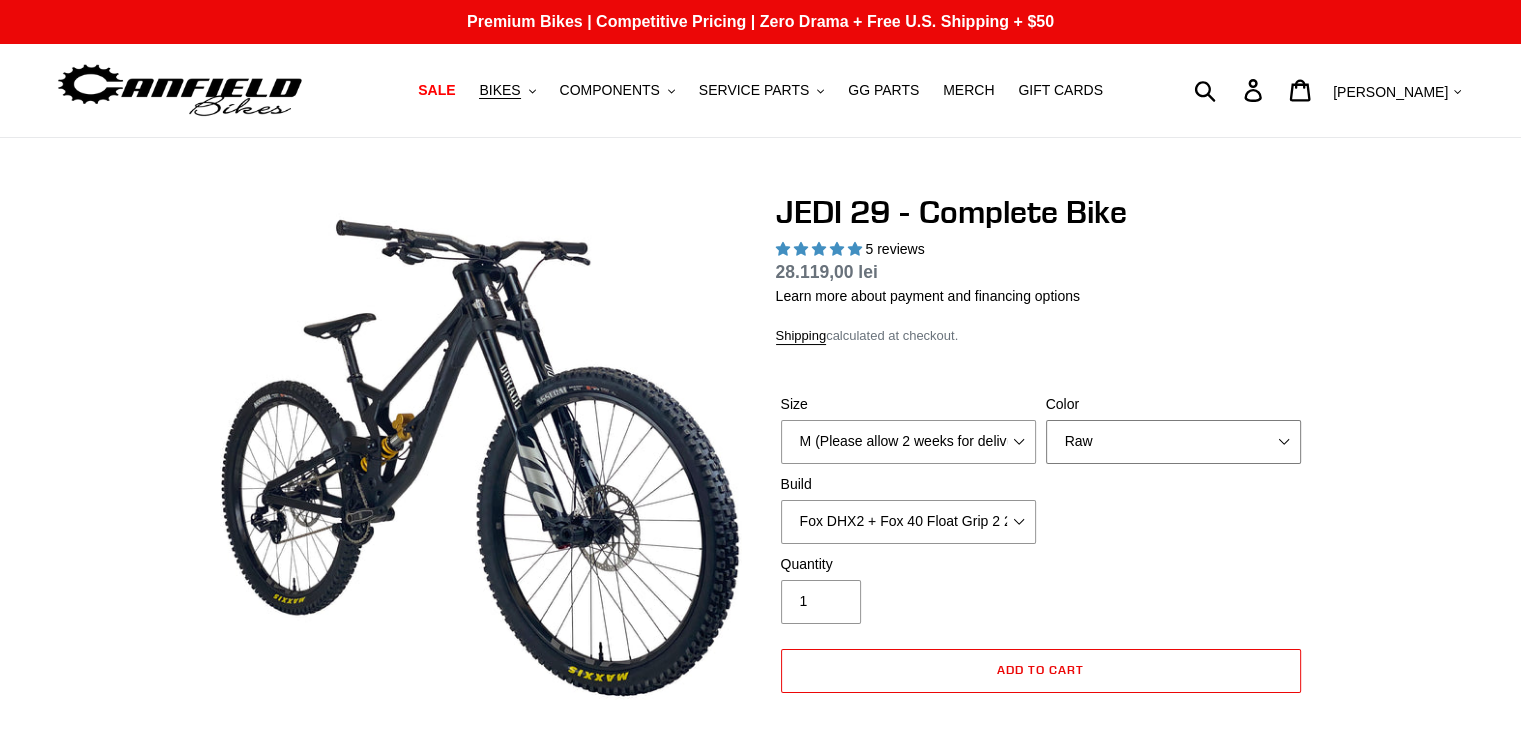 click on "Orange
Stealth Black
Raw" at bounding box center [1173, 442] 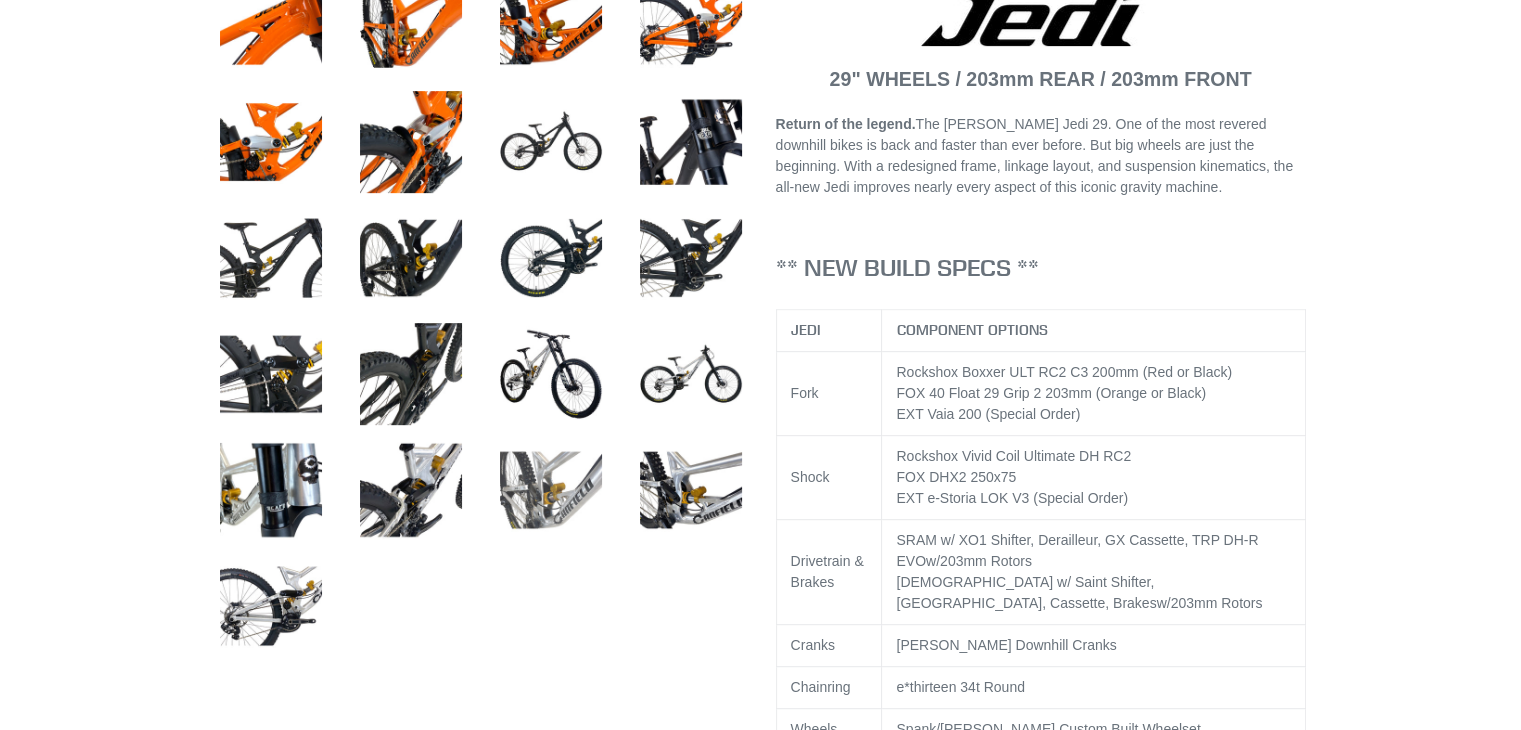 scroll, scrollTop: 900, scrollLeft: 0, axis: vertical 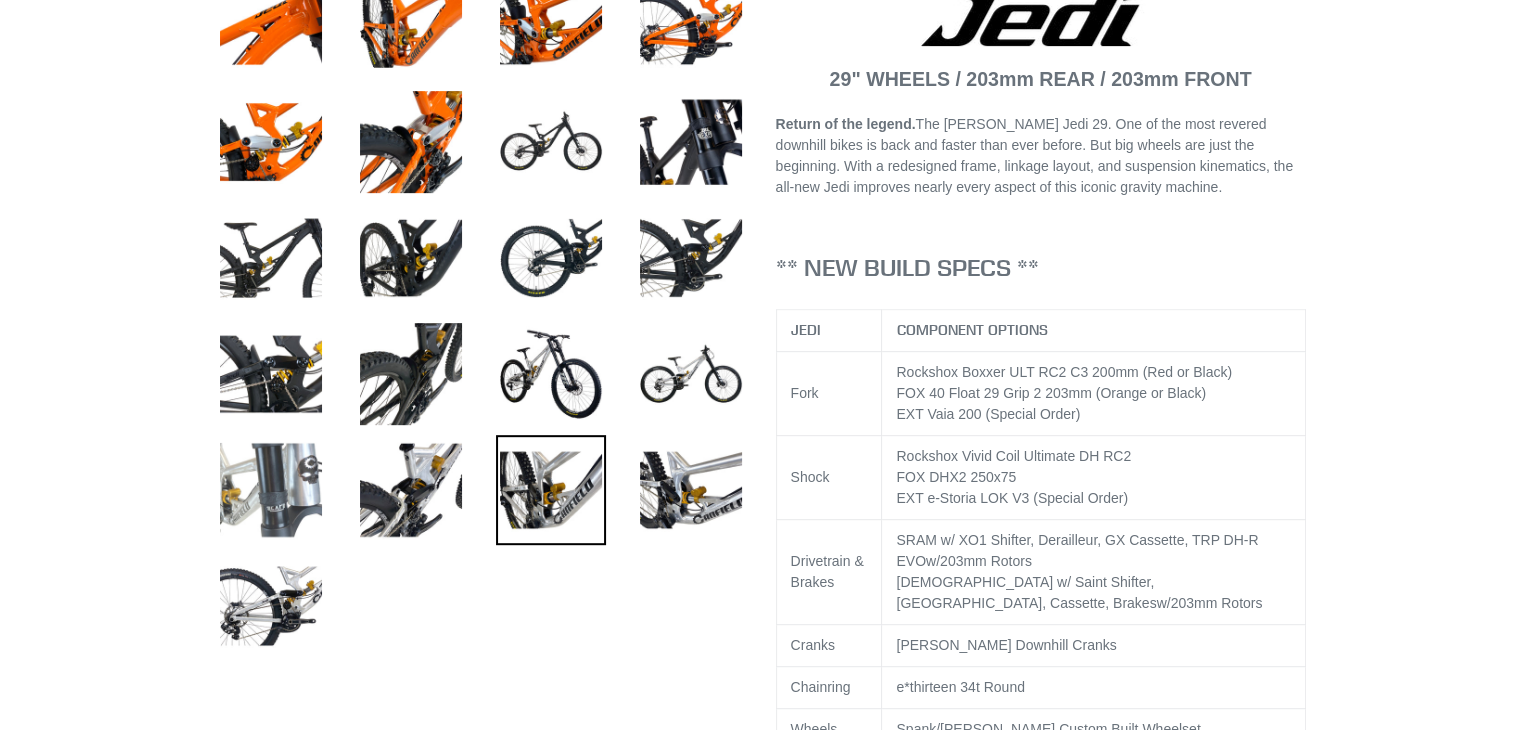 click at bounding box center [271, 490] 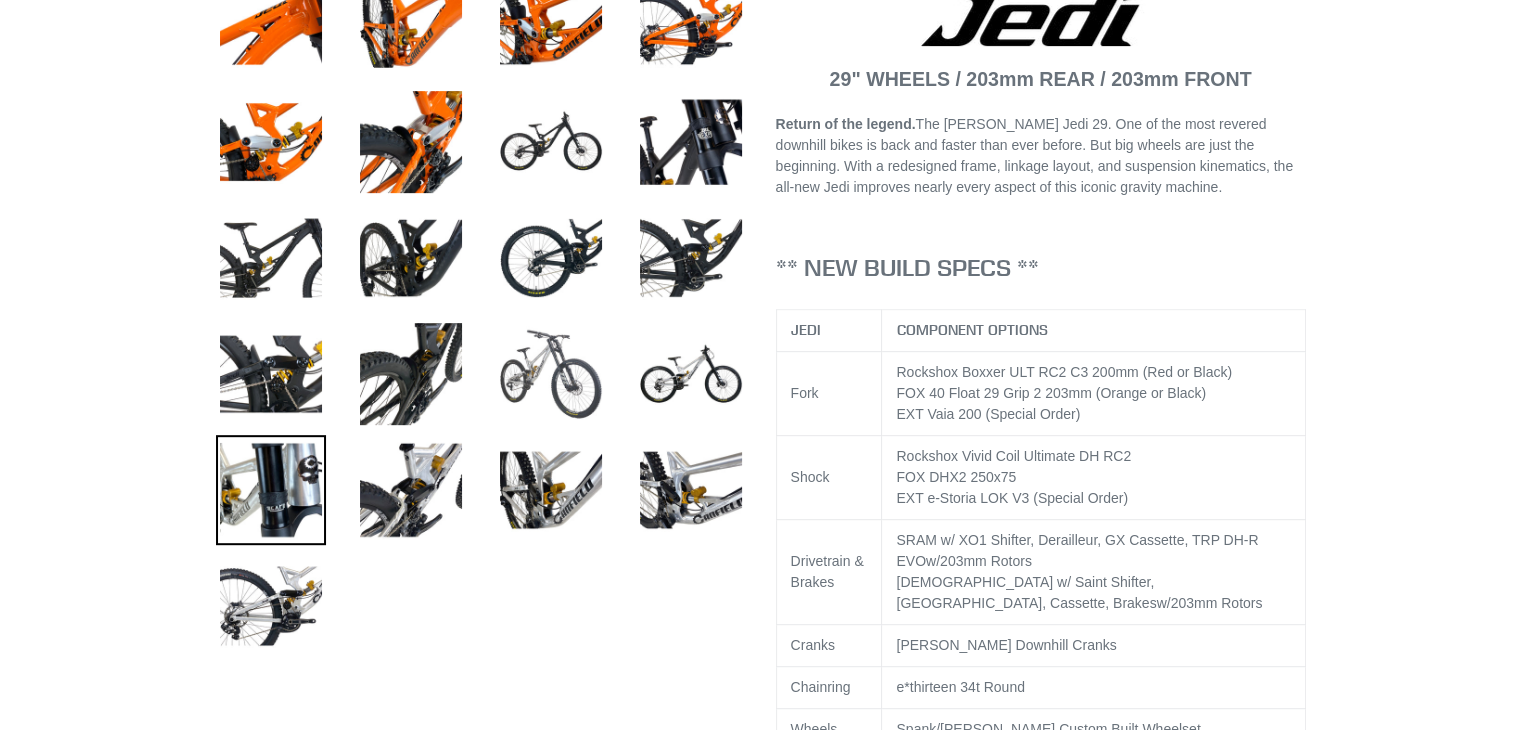 click at bounding box center (551, 374) 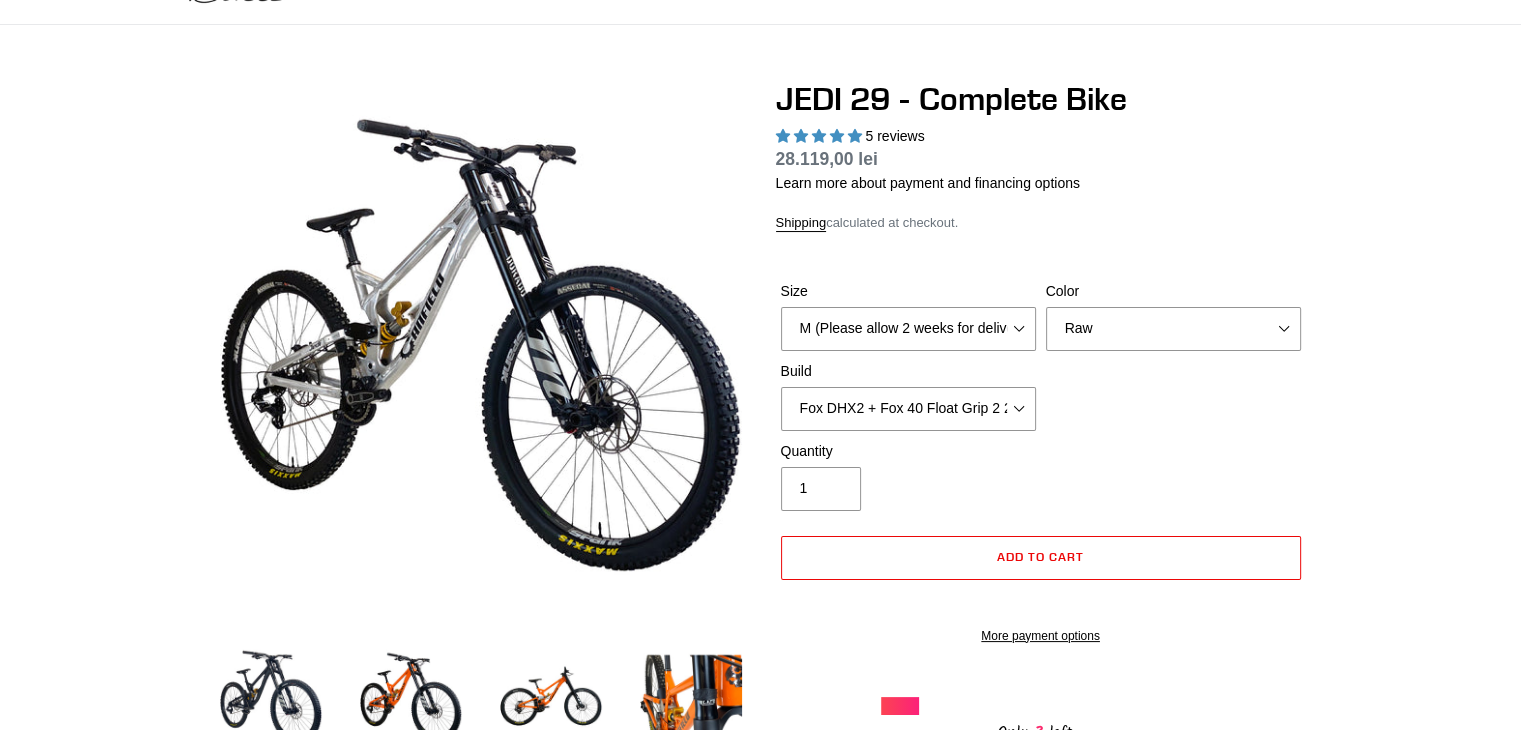 scroll, scrollTop: 112, scrollLeft: 0, axis: vertical 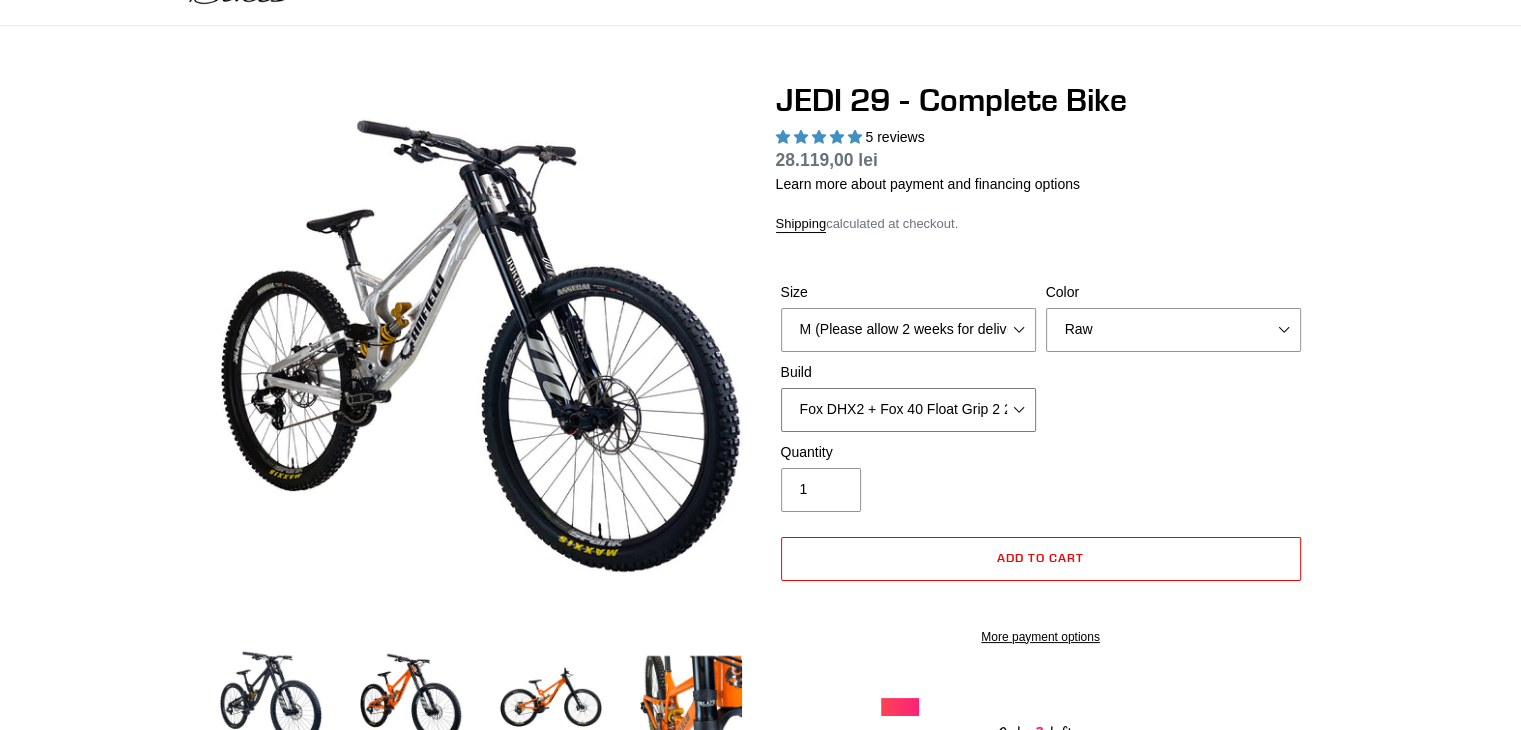 click on "RockShox Vivid + Boxxer ULT RC2 C3 200 + SRAM XO
RockShox Vivid + Boxxer ULT RC2 C3 200 + Shimano
Fox DHX2 + Fox 40 Float Grip 2 203 + SRAM XO
Fox DHX2 + Fox 40 Float Grip 2 203 + Shimano
EXT eStoria LOK V3 + EXT Vaia 200 + SRAM XO
EXT eStoria LOK V3 + EXT Vaia 200 + Shimano" at bounding box center [908, 410] 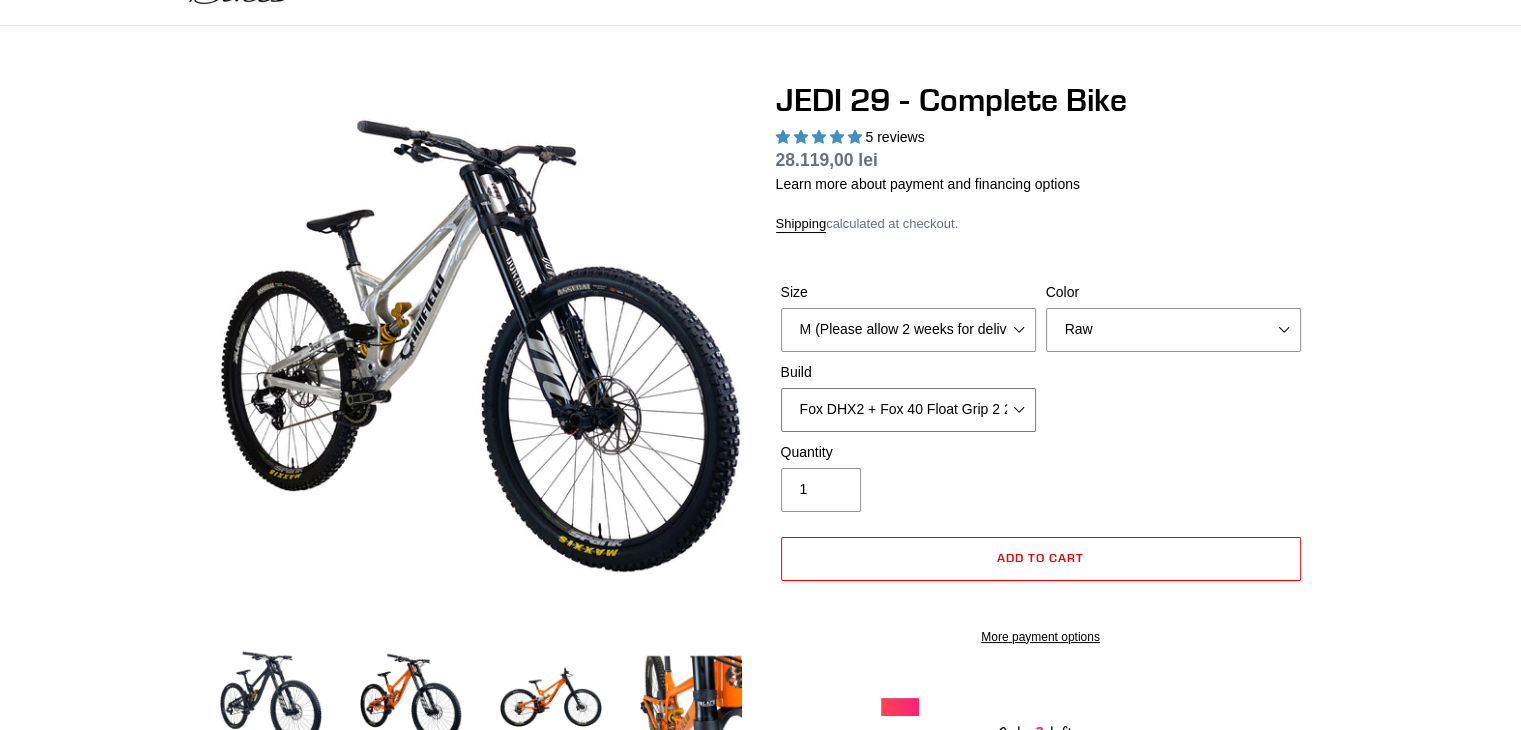 select on "RockShox Vivid + Boxxer ULT RC2 C3 200 + SRAM XO" 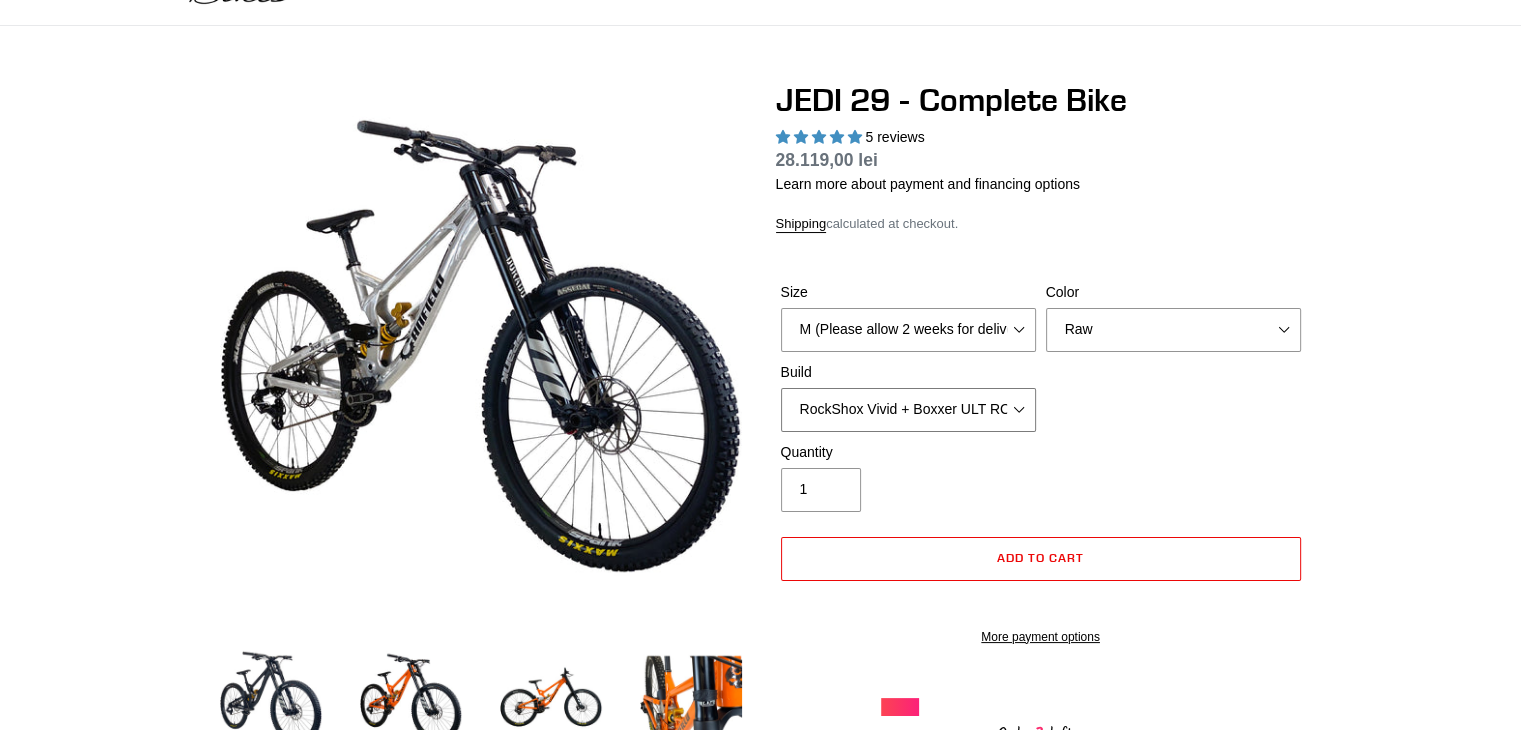 click on "RockShox Vivid + Boxxer ULT RC2 C3 200 + SRAM XO
RockShox Vivid + Boxxer ULT RC2 C3 200 + Shimano
Fox DHX2 + Fox 40 Float Grip 2 203 + SRAM XO
Fox DHX2 + Fox 40 Float Grip 2 203 + Shimano
EXT eStoria LOK V3 + EXT Vaia 200 + SRAM XO
EXT eStoria LOK V3 + EXT Vaia 200 + Shimano" at bounding box center [908, 410] 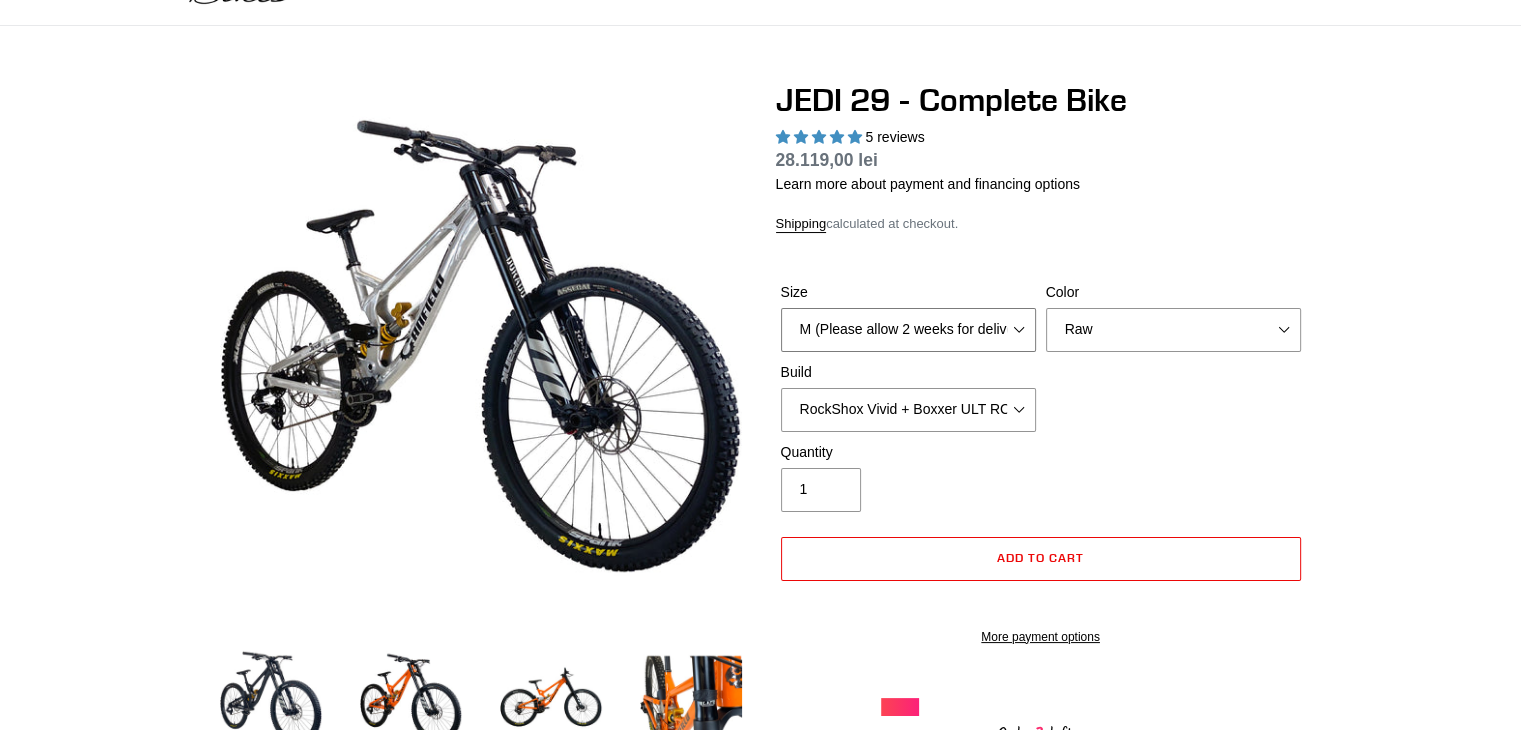 click on "M (Please allow 2 weeks for delivery)
L (Please allow 2 weeks for delivery)
XL (Please allow 2 weeks for delivery)" at bounding box center (908, 330) 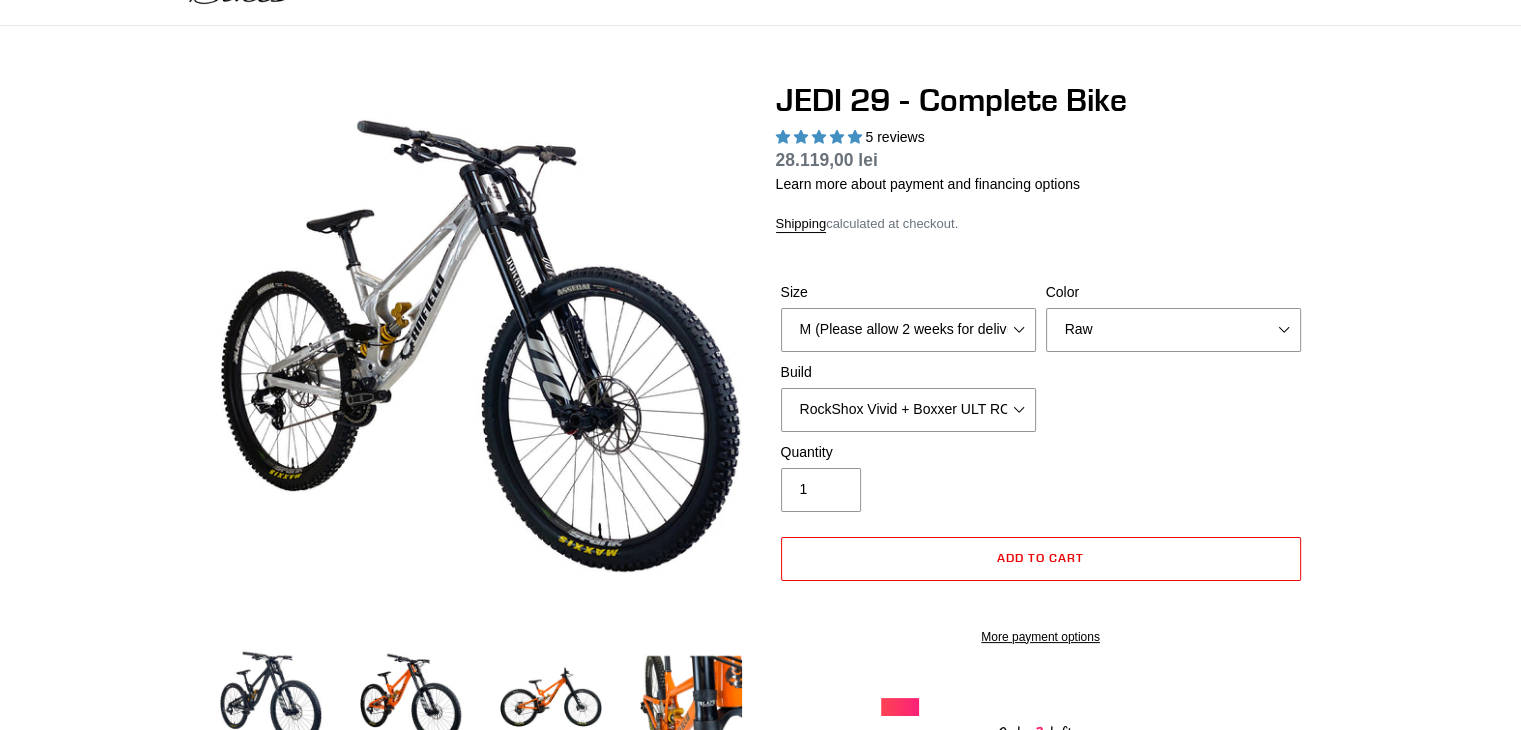 click on "Quantity
1" at bounding box center (1041, 482) 